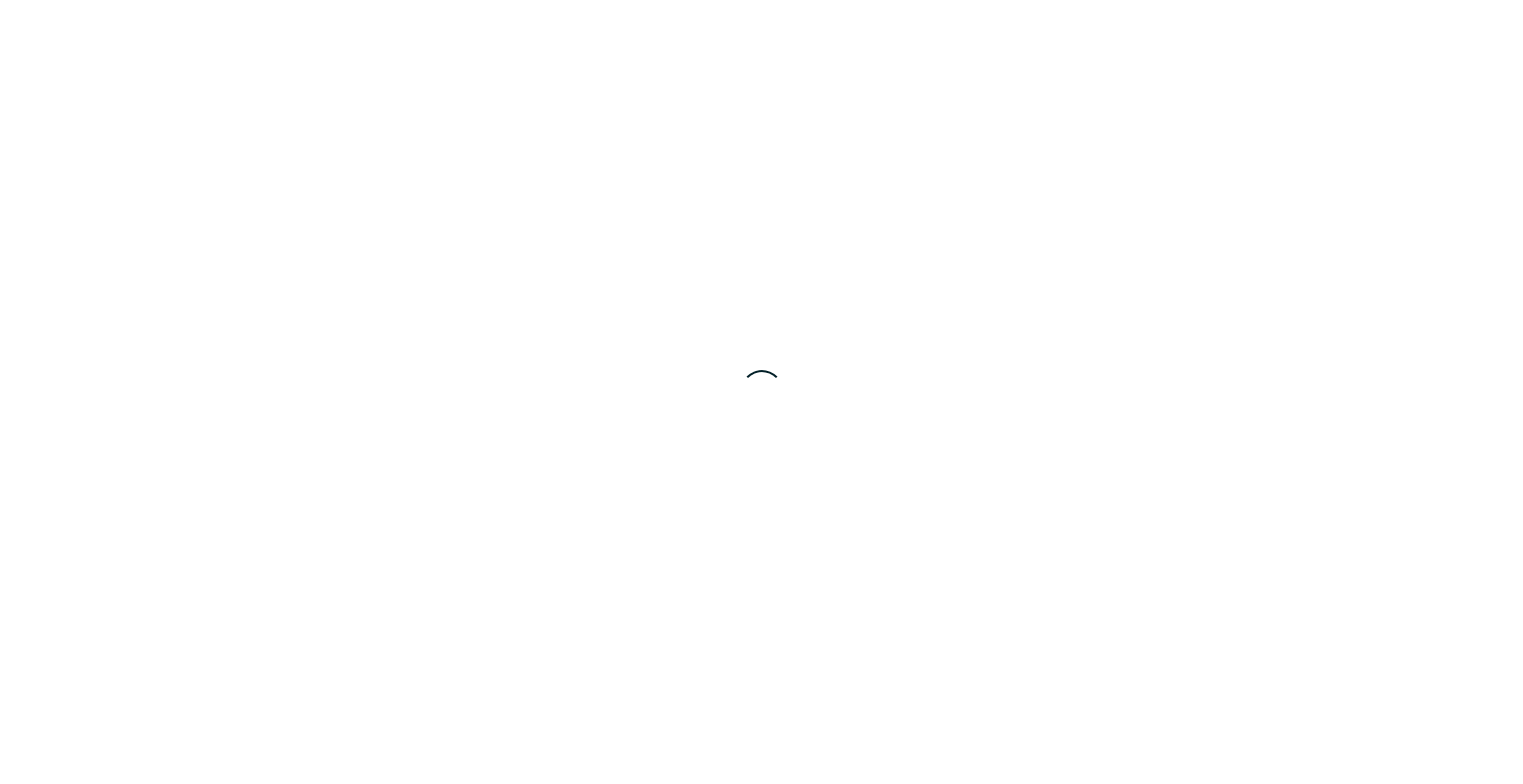 scroll, scrollTop: 0, scrollLeft: 0, axis: both 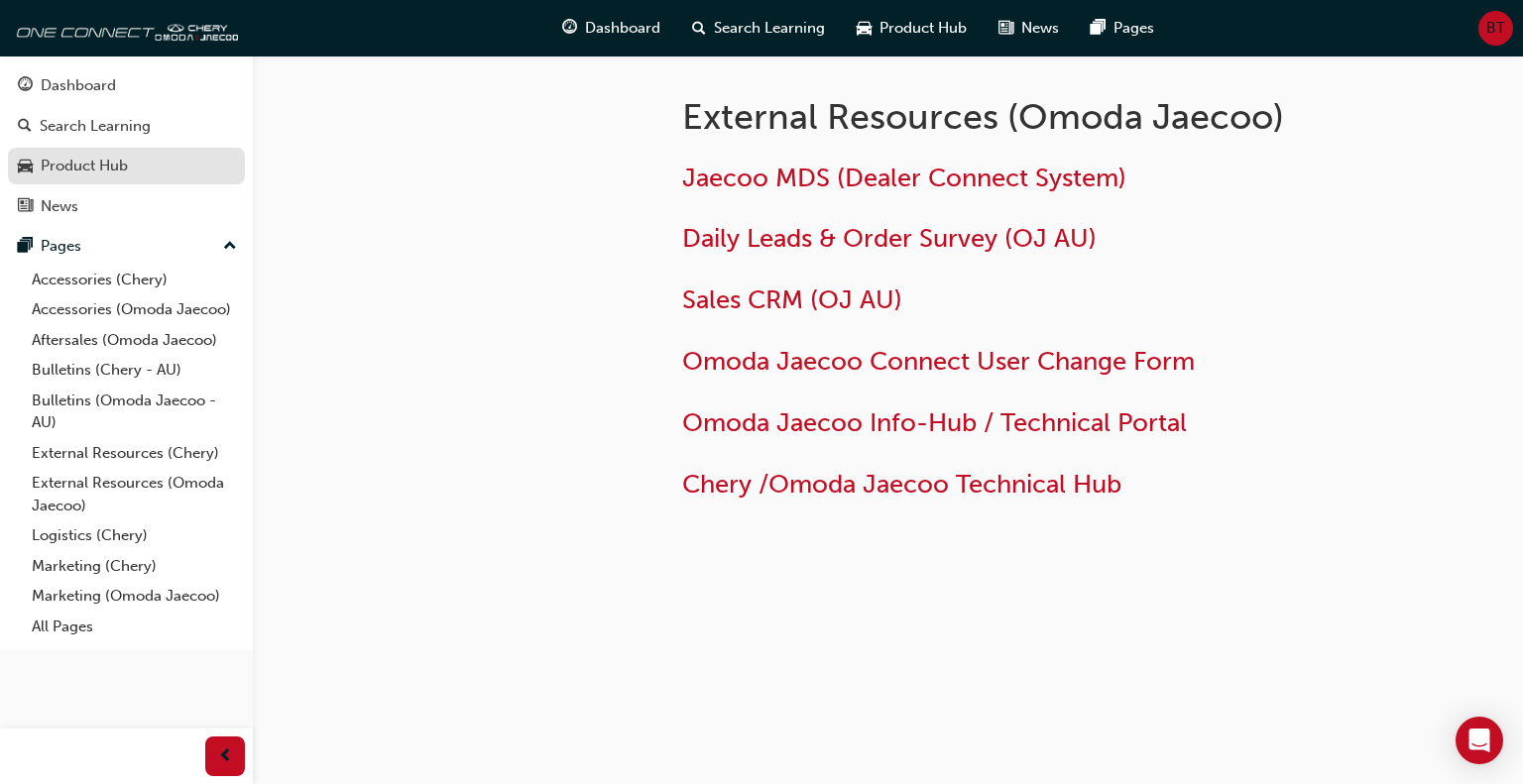 click on "Product Hub" at bounding box center (84, 166) 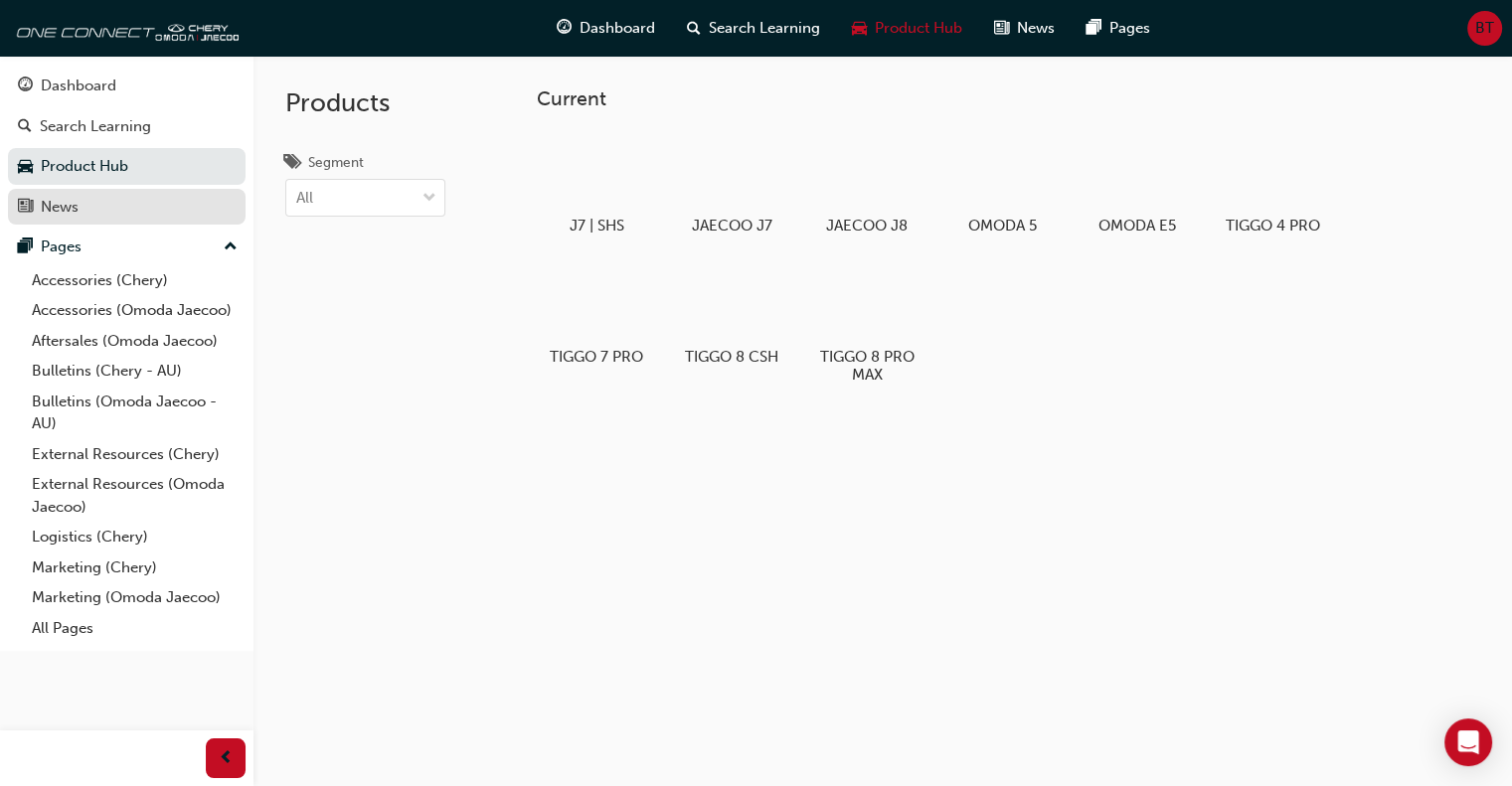 click on "News" at bounding box center [60, 207] 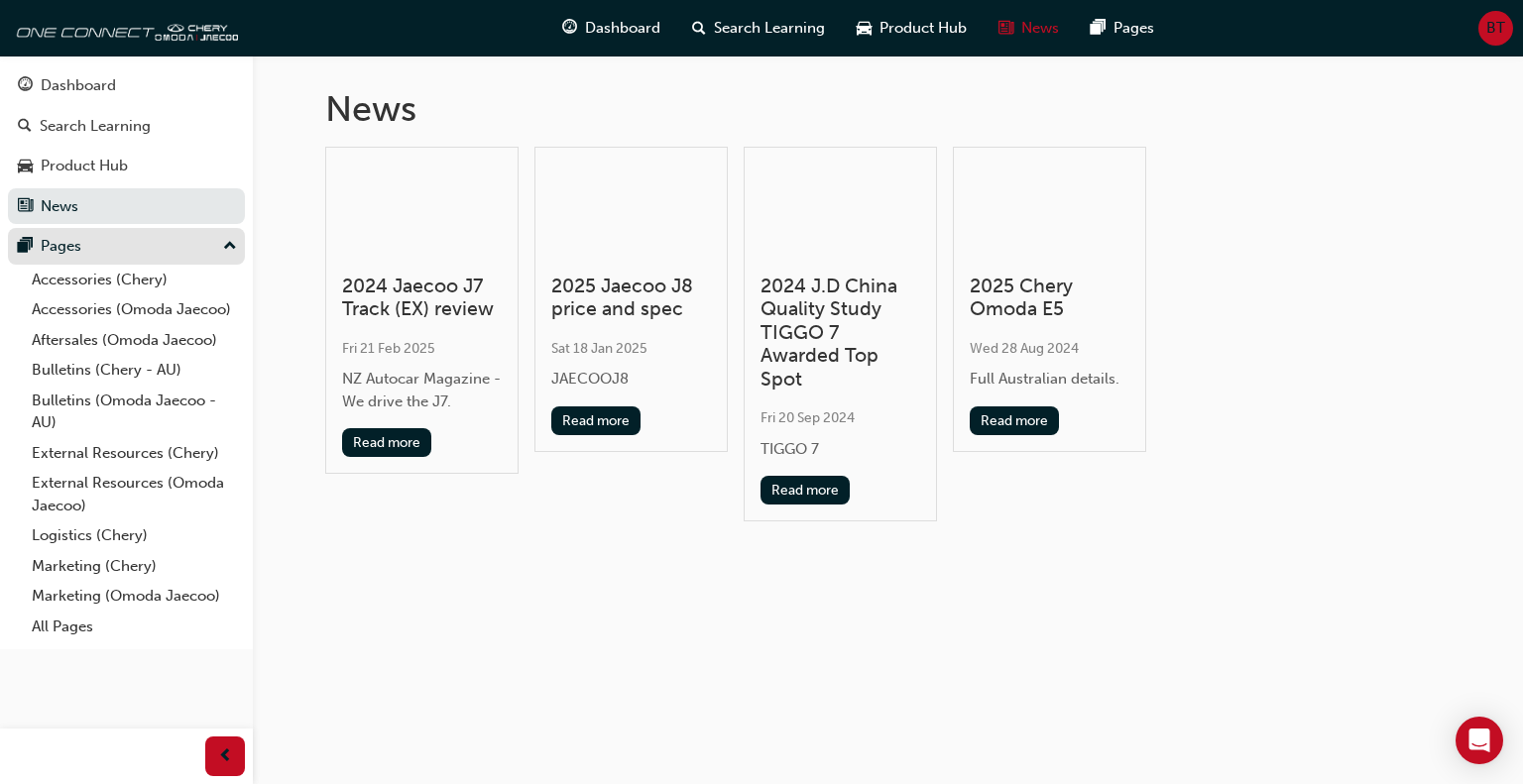 click on "Pages" at bounding box center [60, 246] 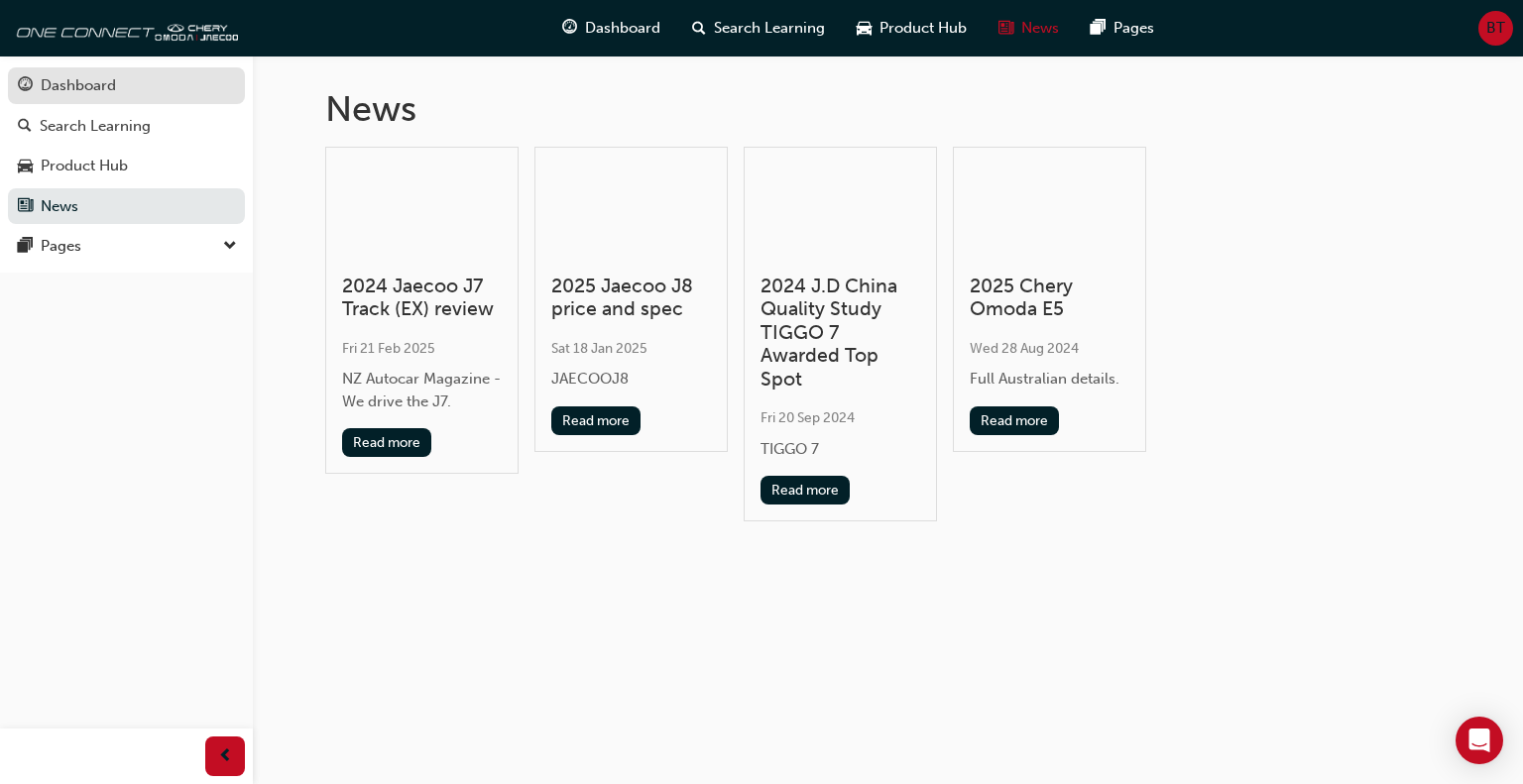 click on "Dashboard" at bounding box center [78, 85] 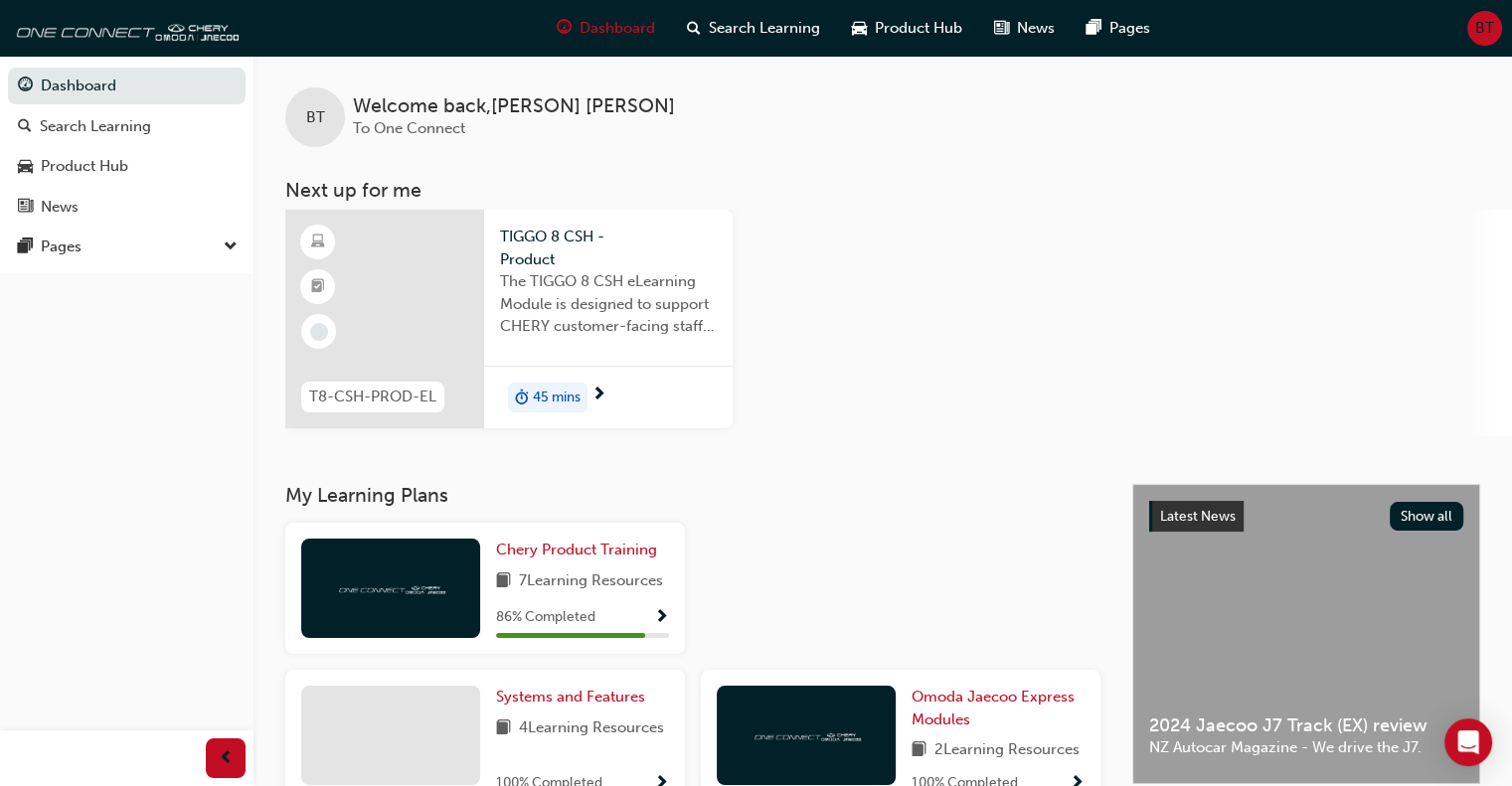 click on "45 mins" at bounding box center (557, 397) 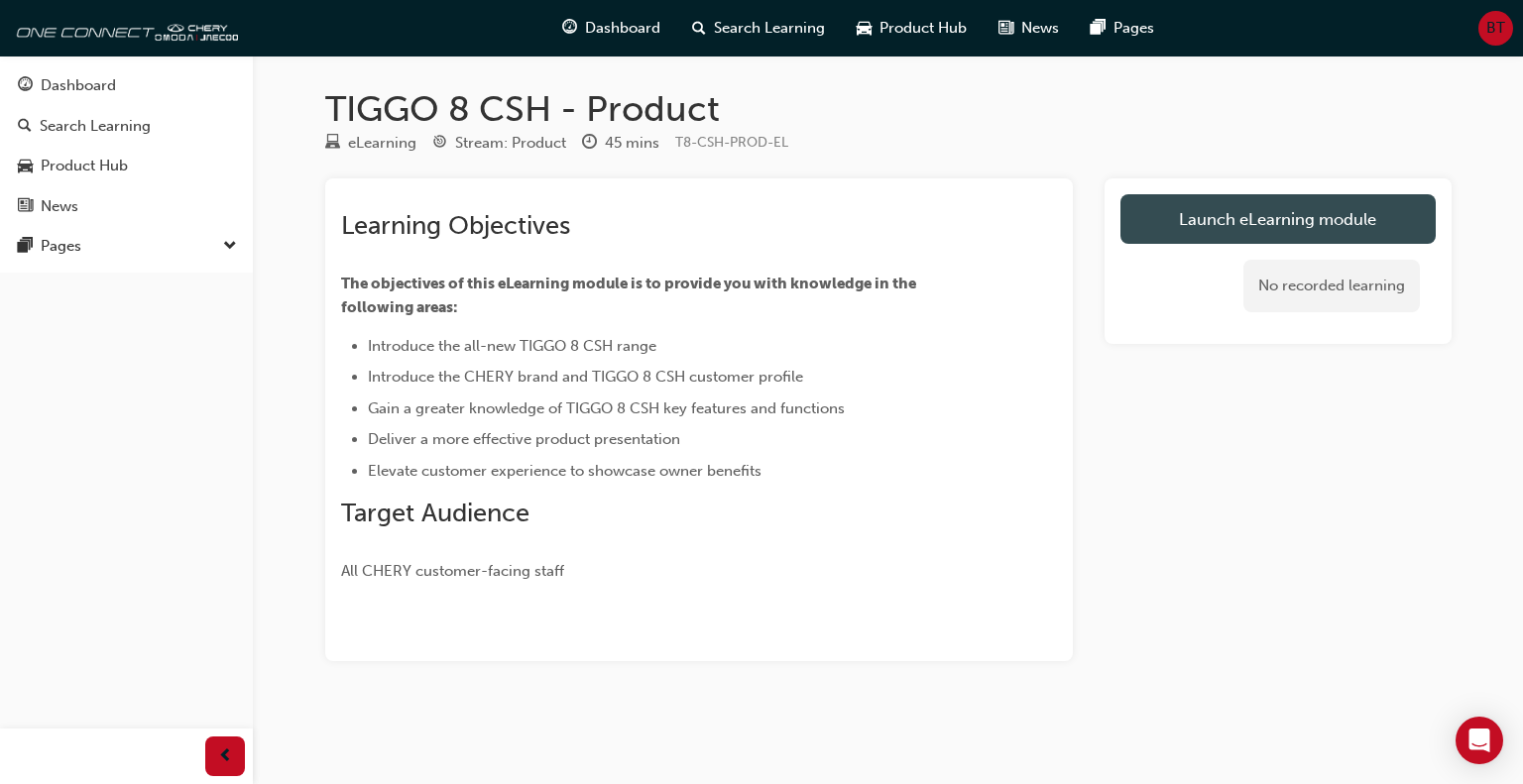 click on "Launch eLearning module" at bounding box center (1278, 219) 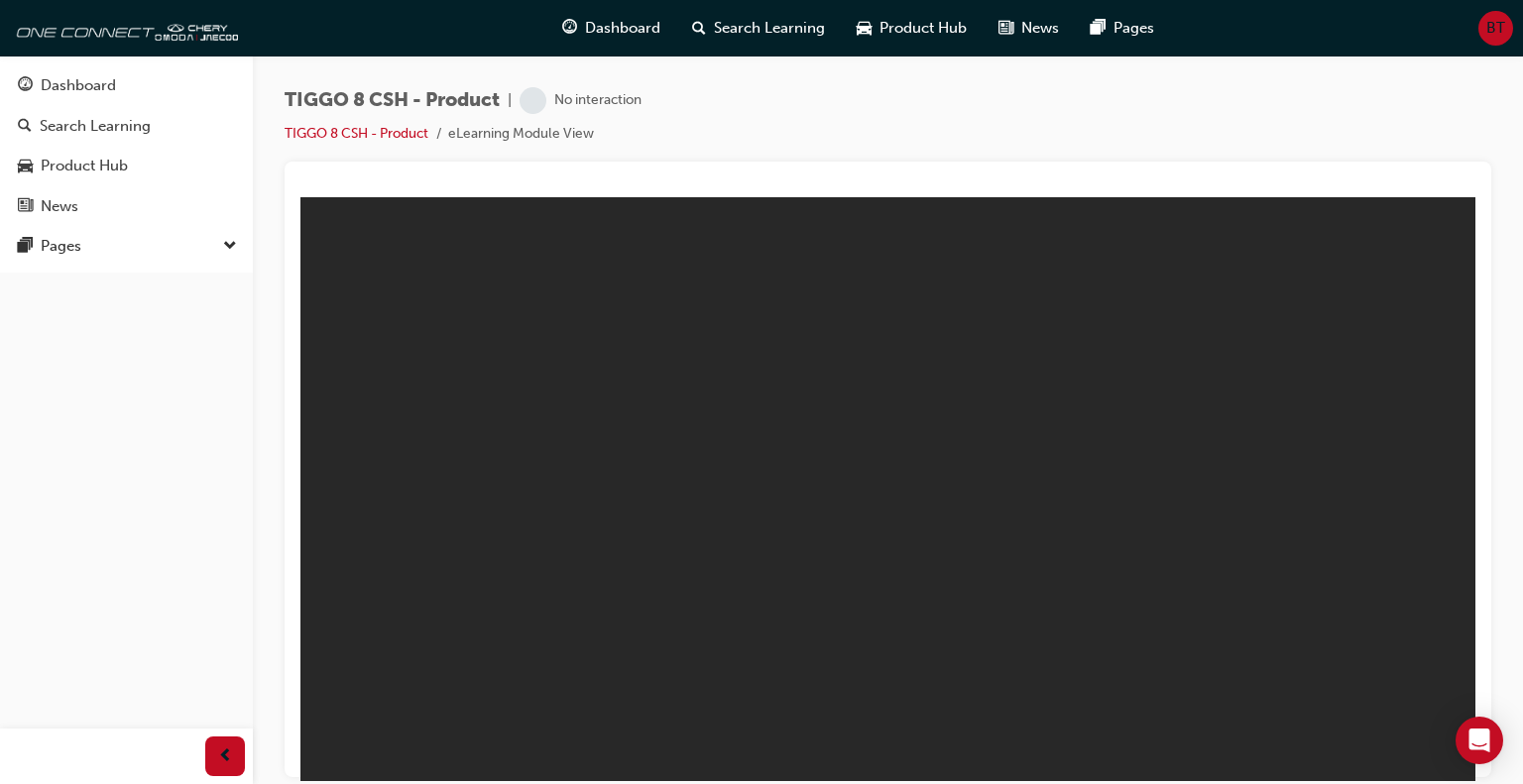 scroll, scrollTop: 0, scrollLeft: 0, axis: both 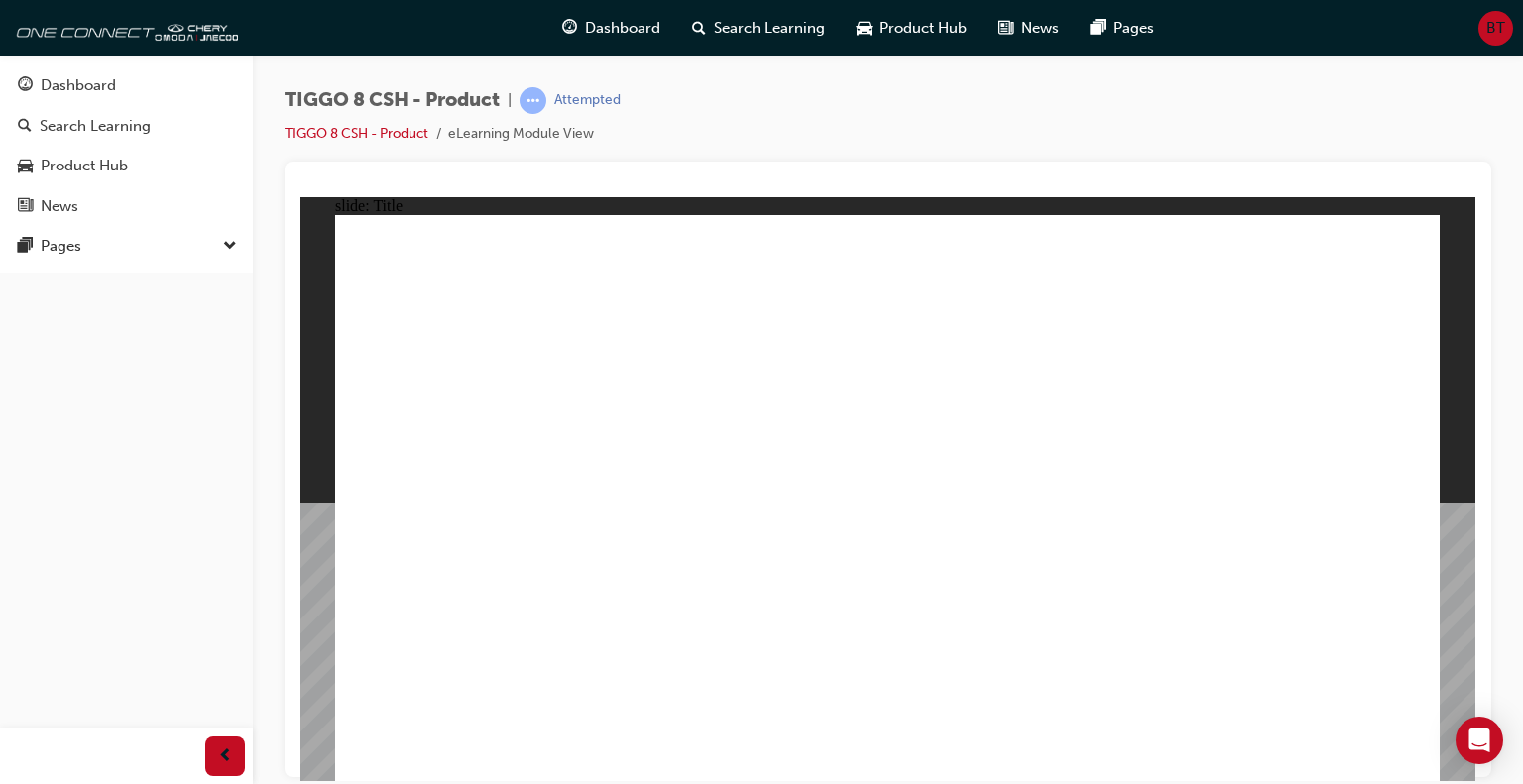 click 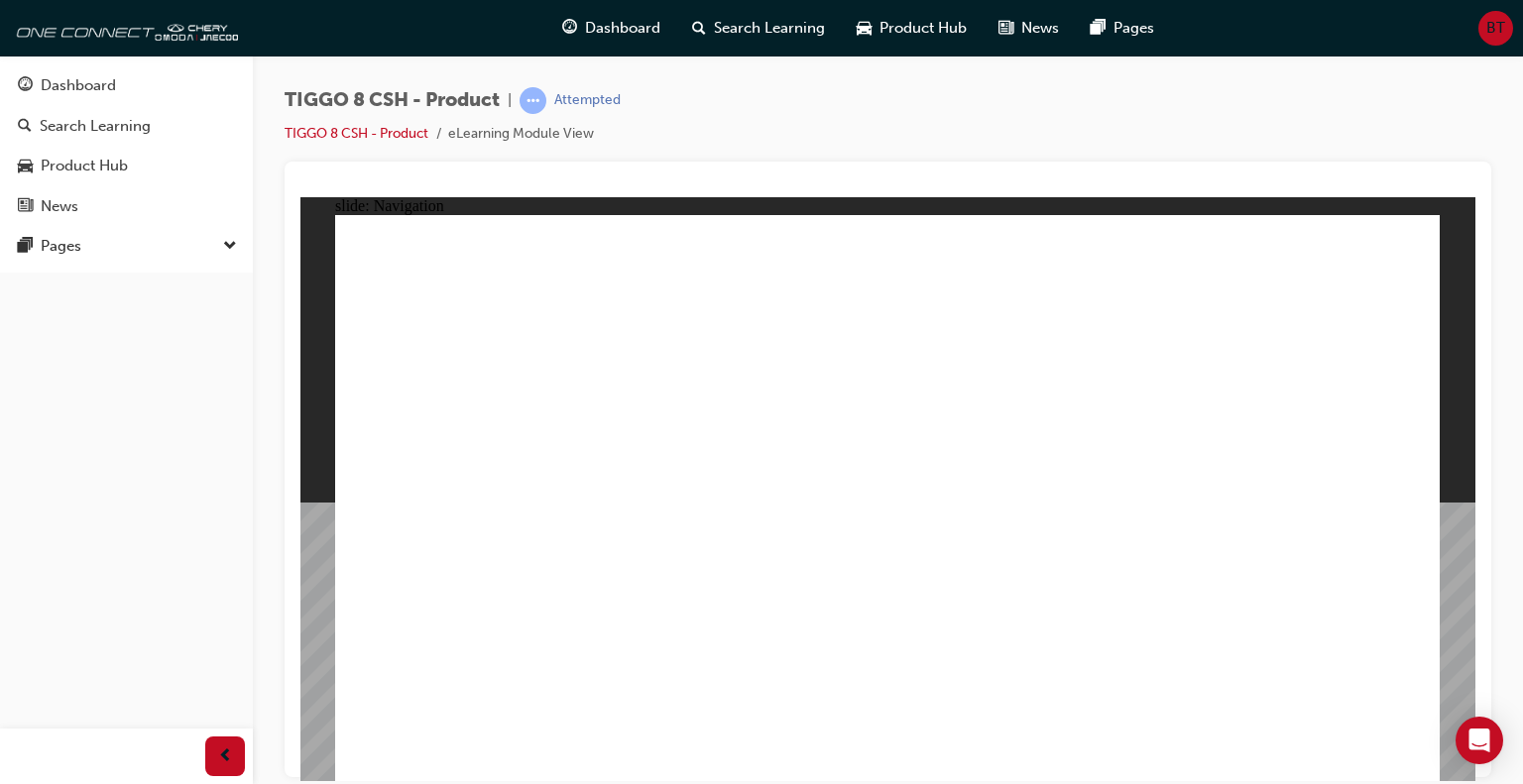 click 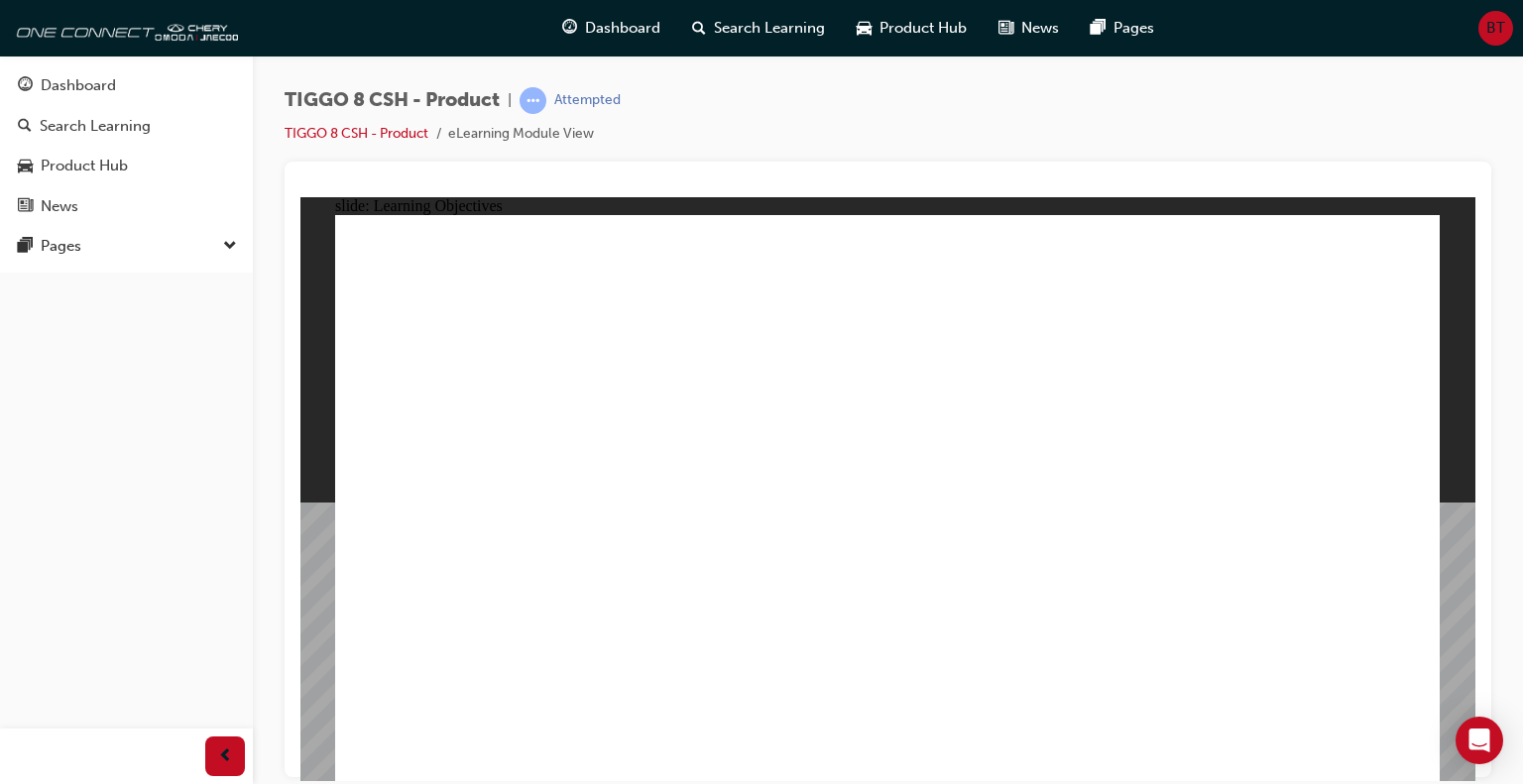 click 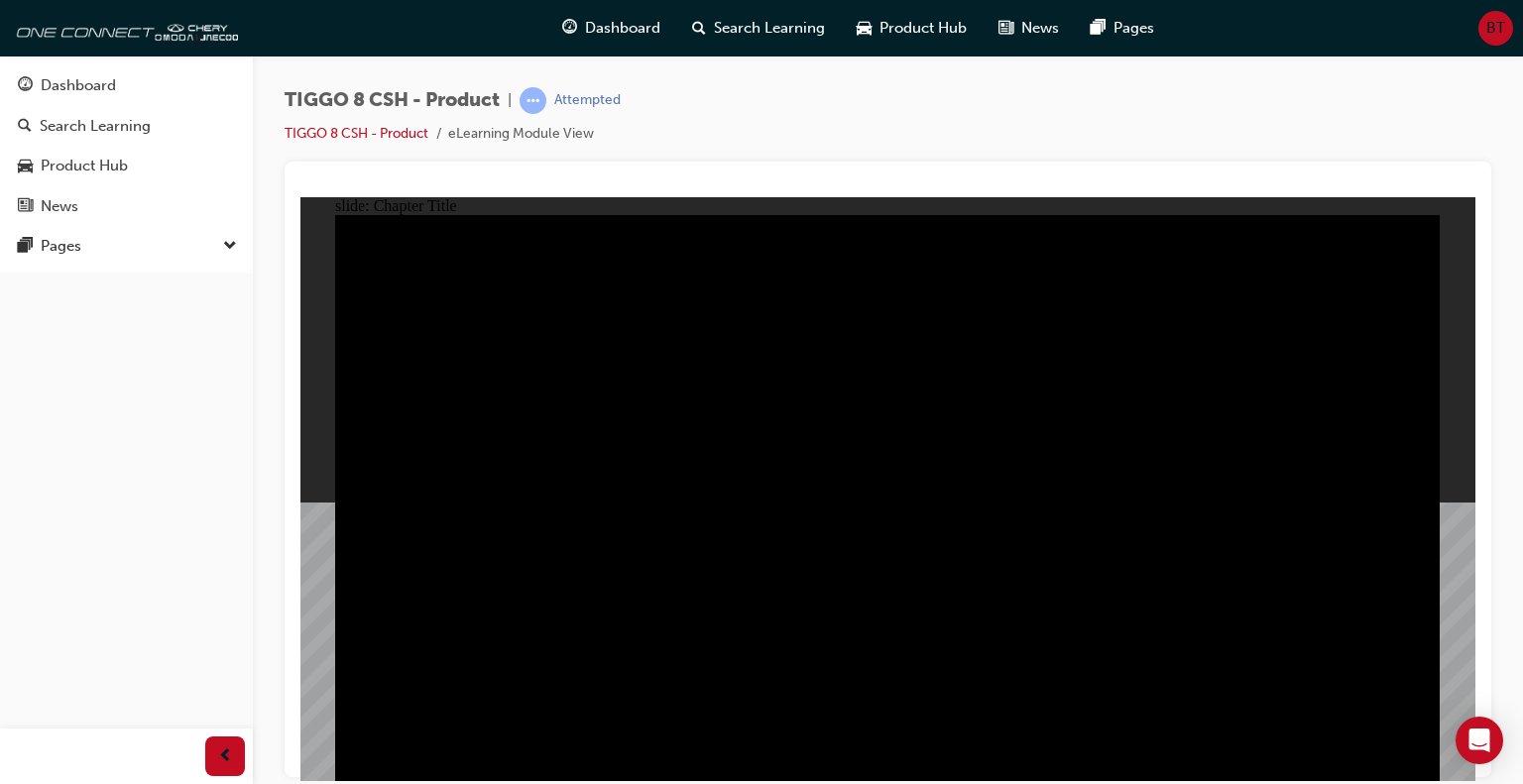 click 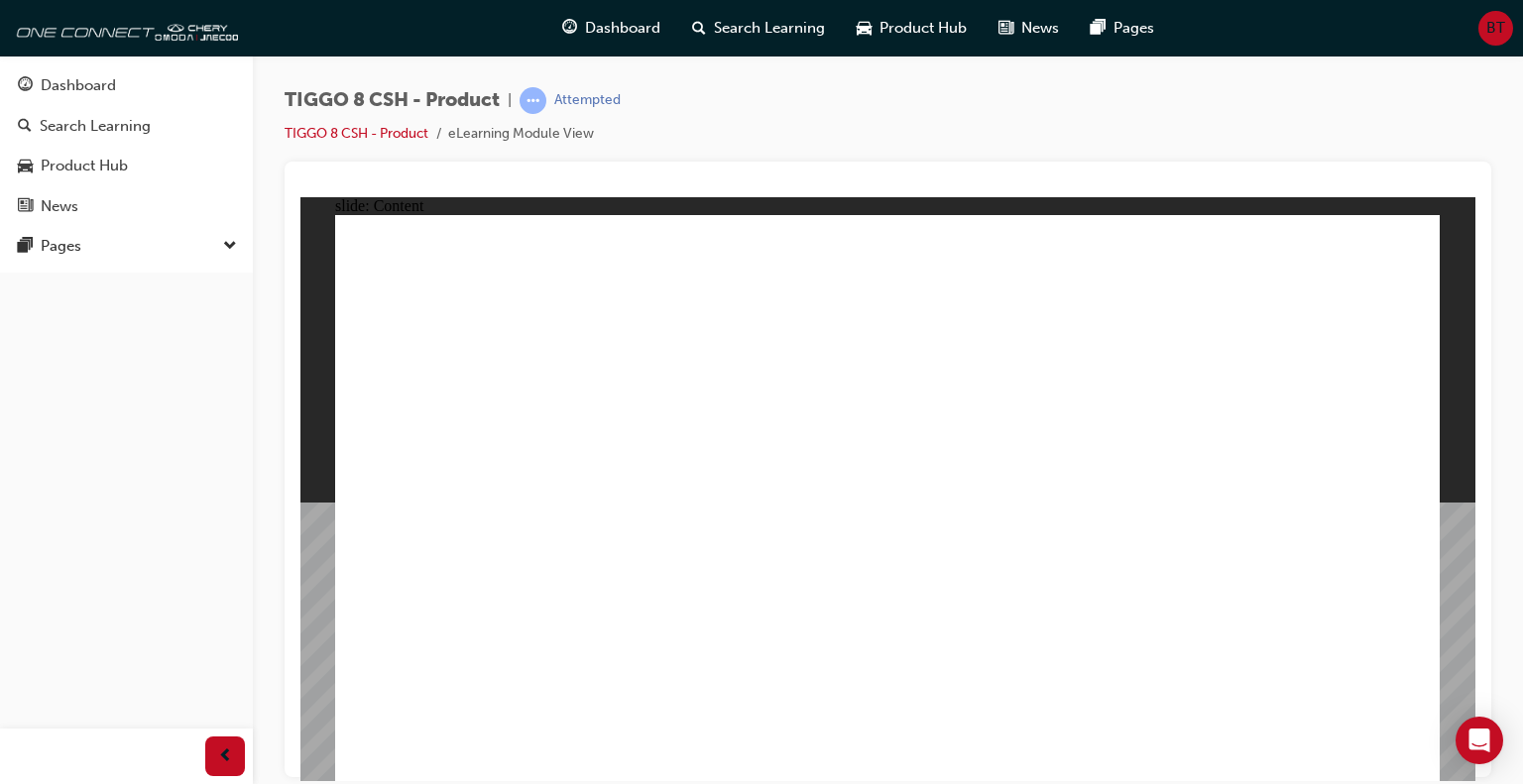 click 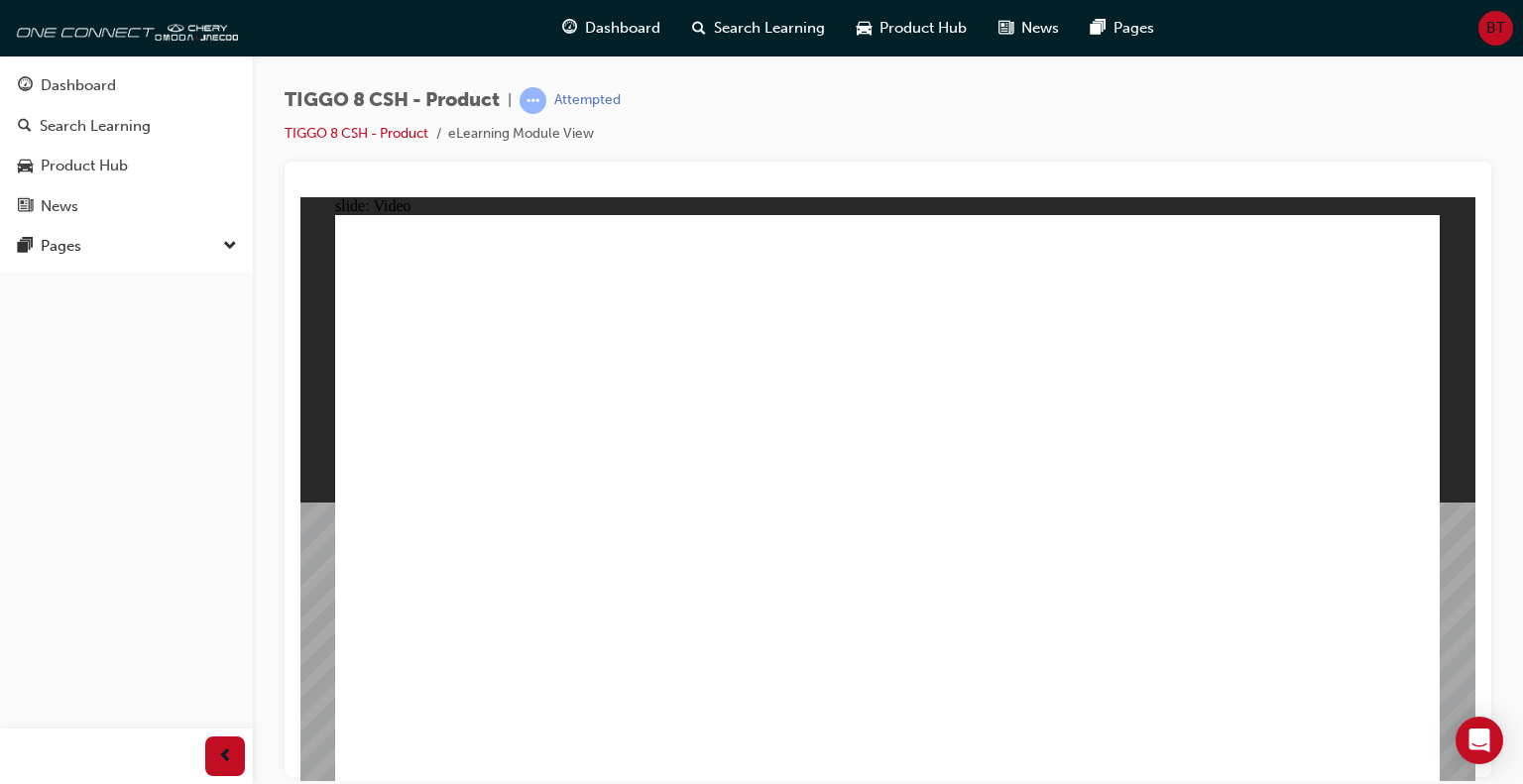 click 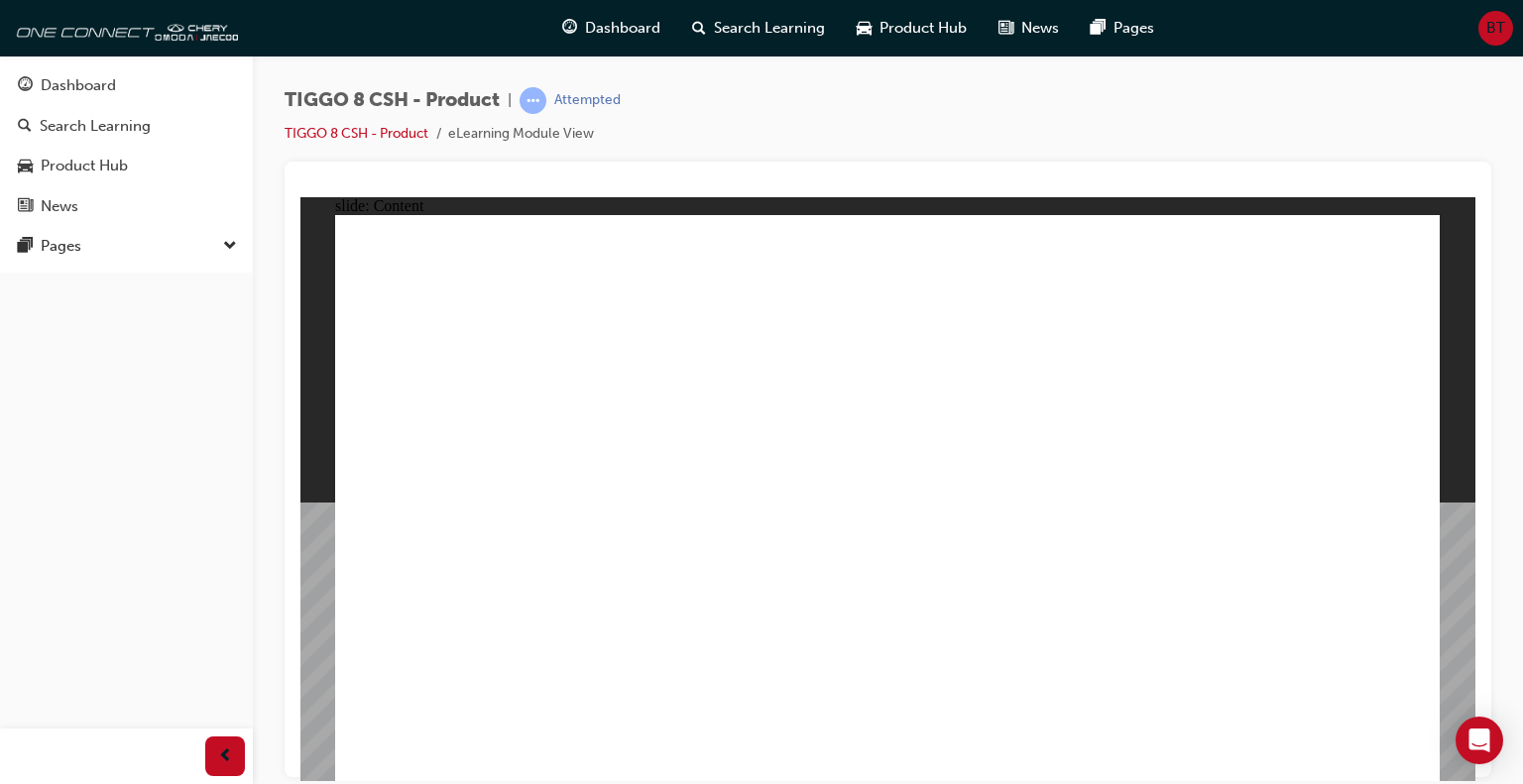 click 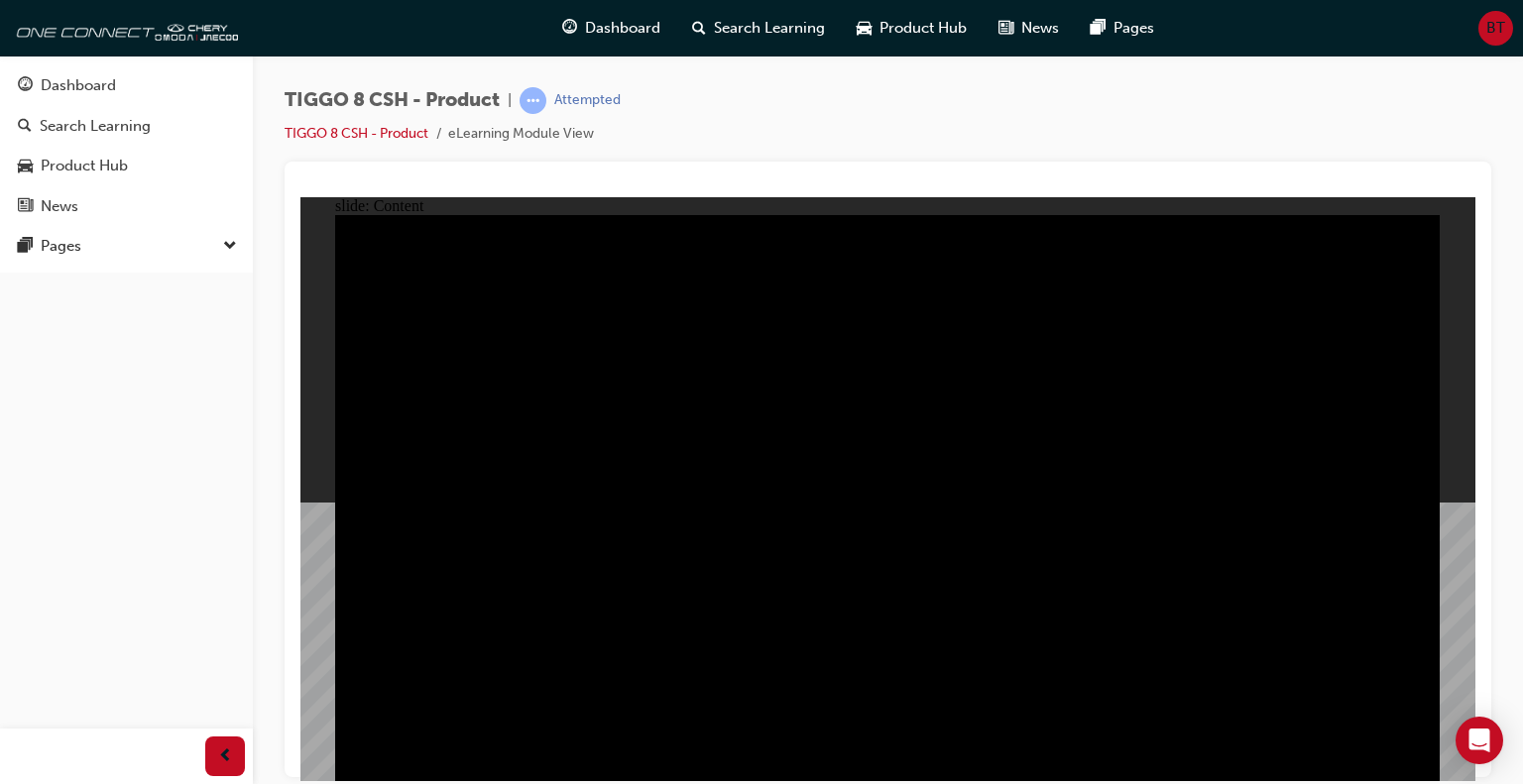 click 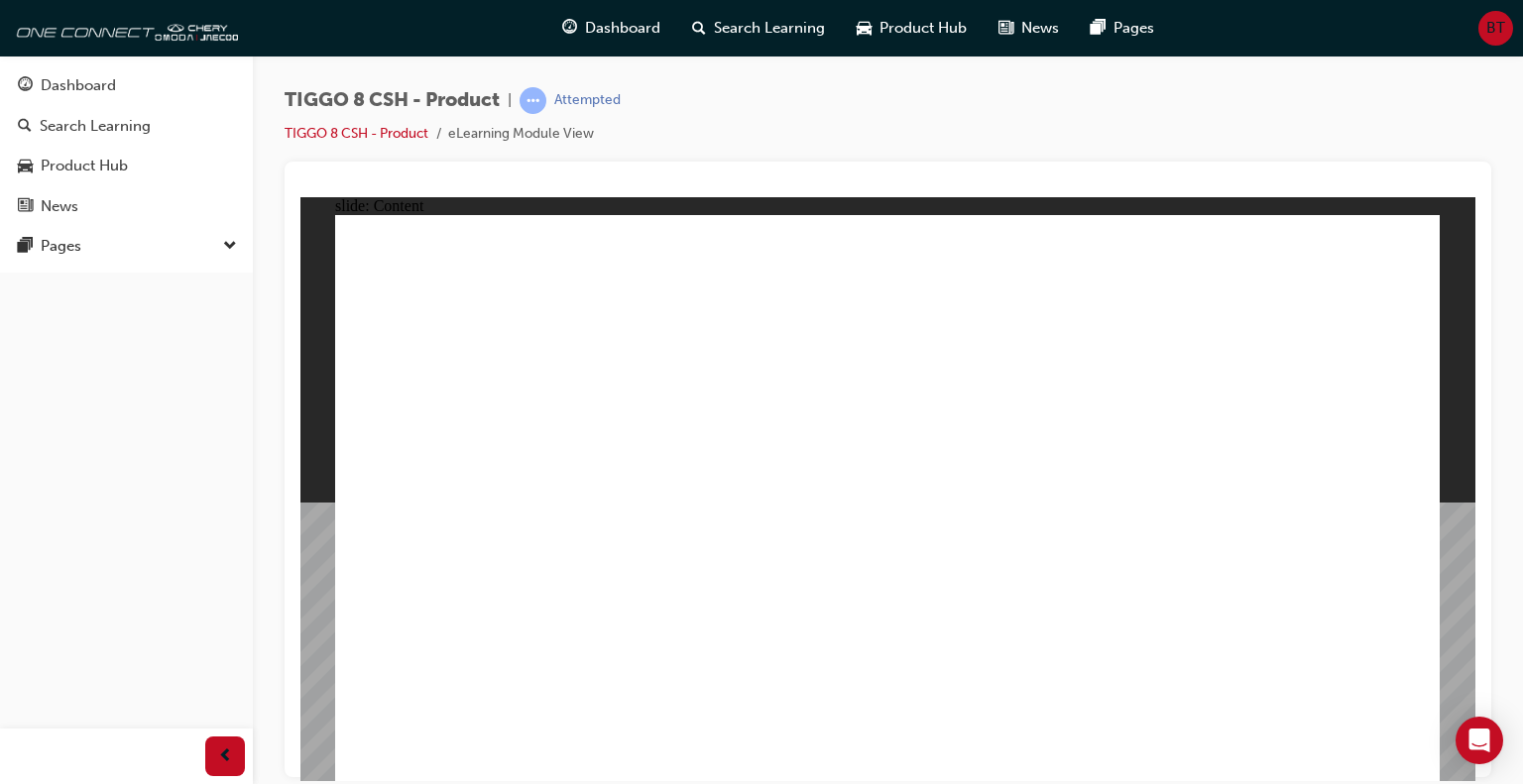 click 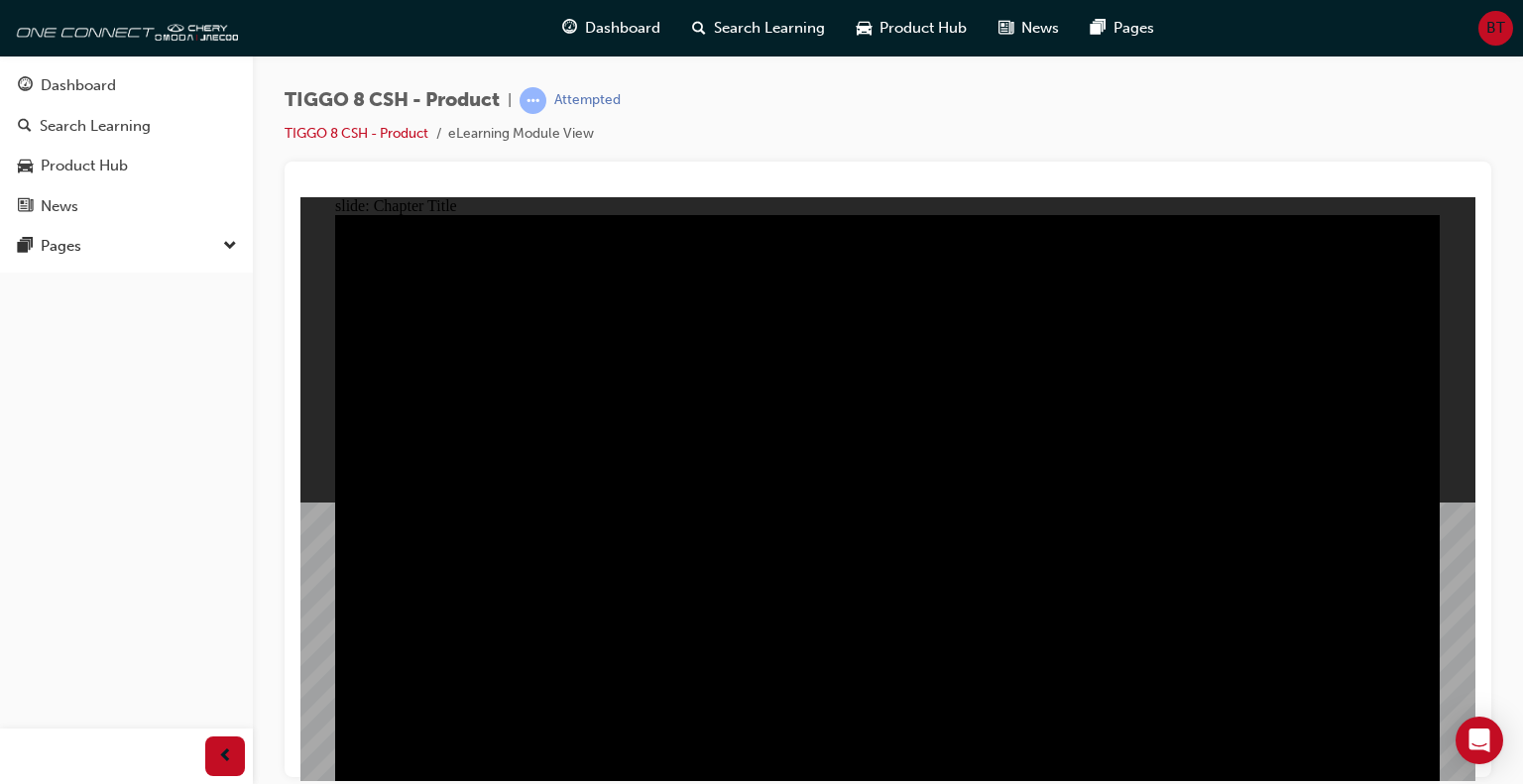 click 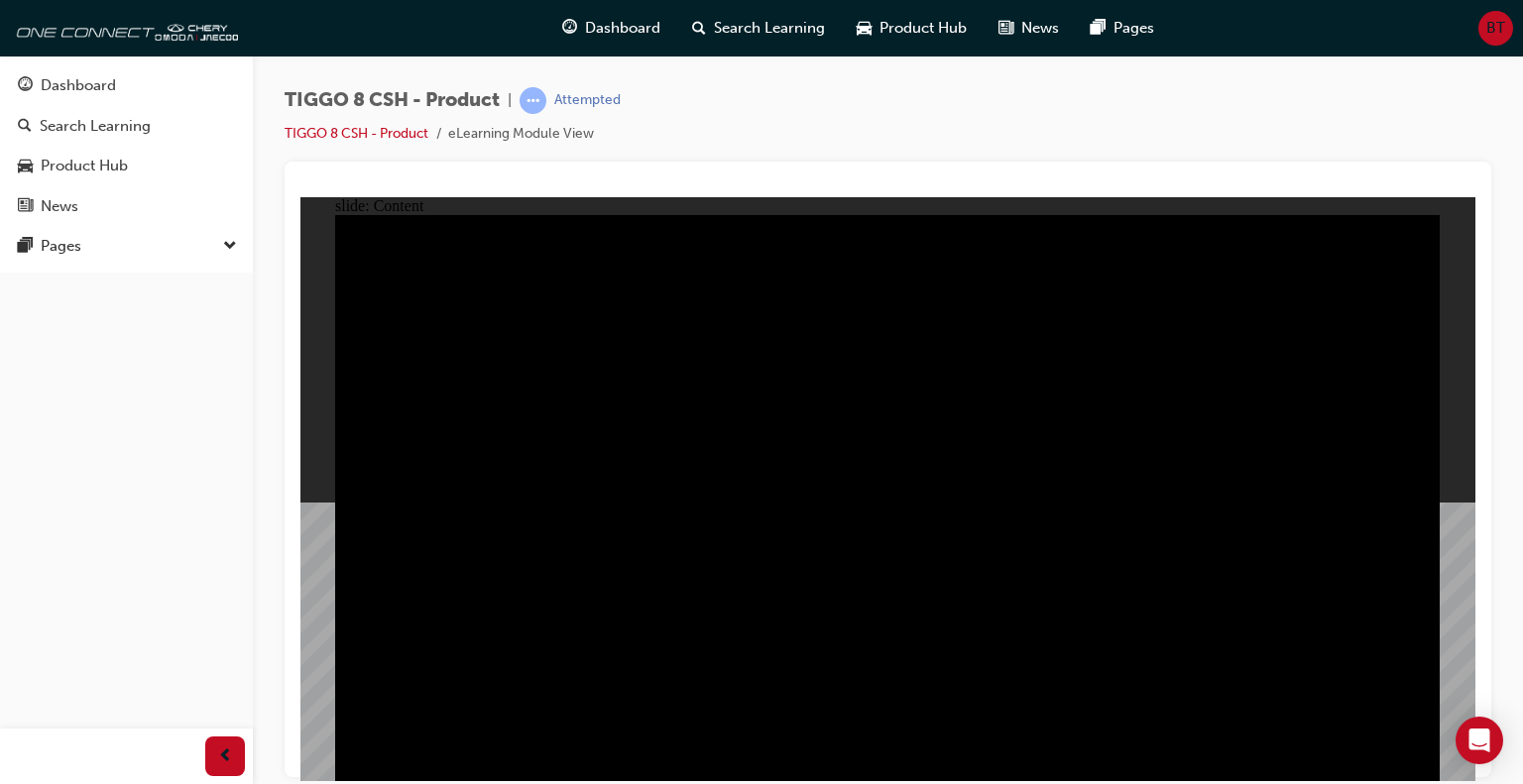 click 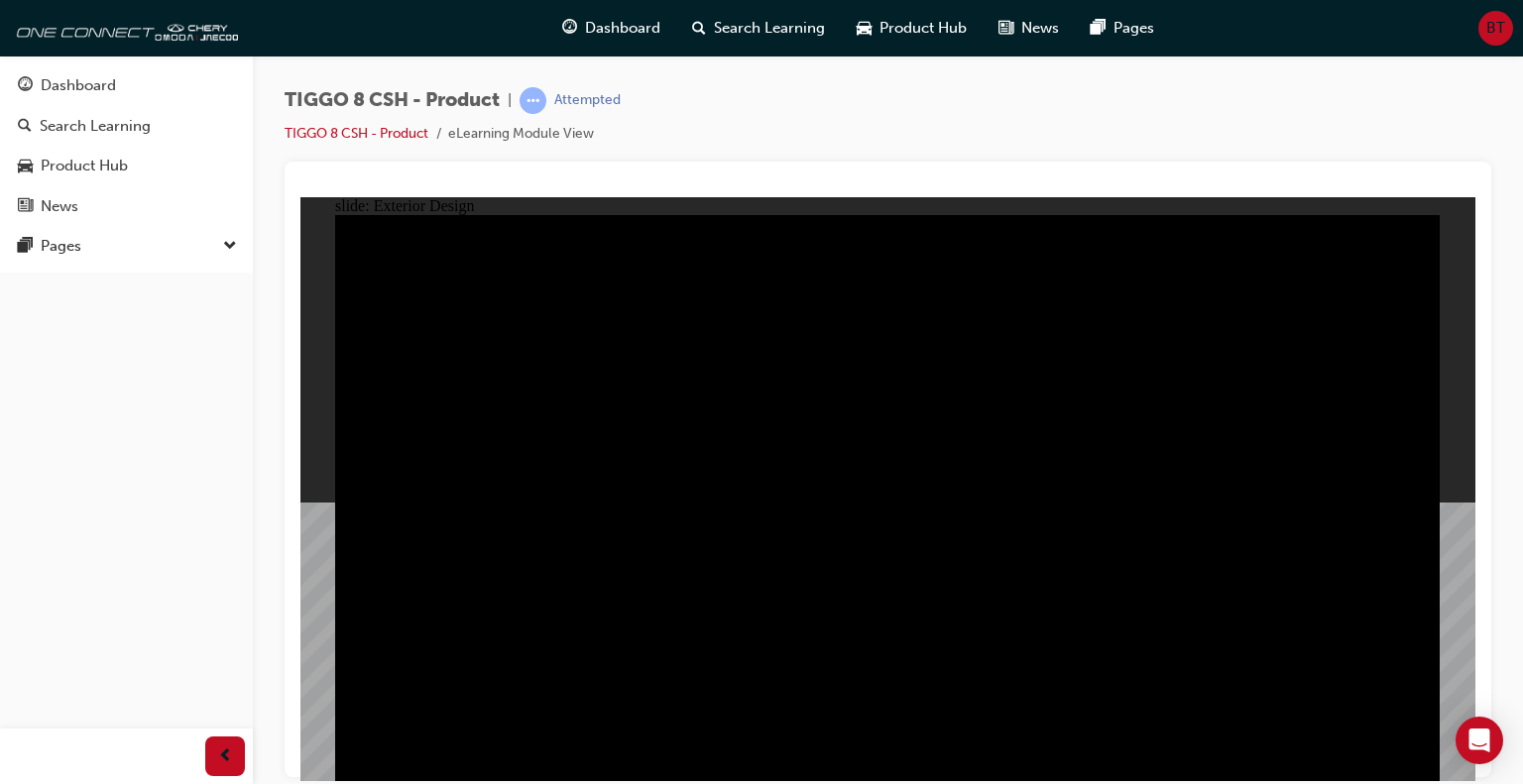 click 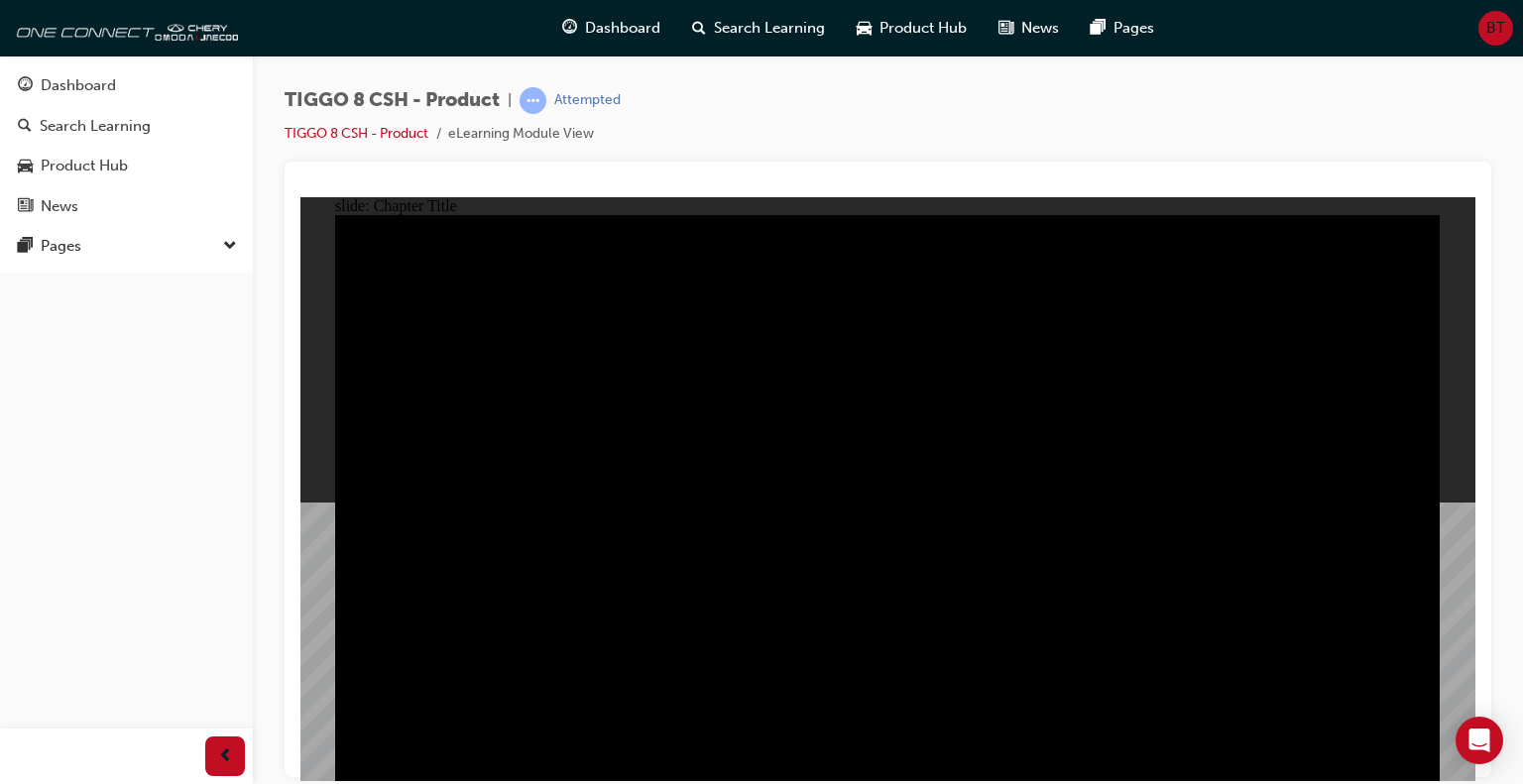 click 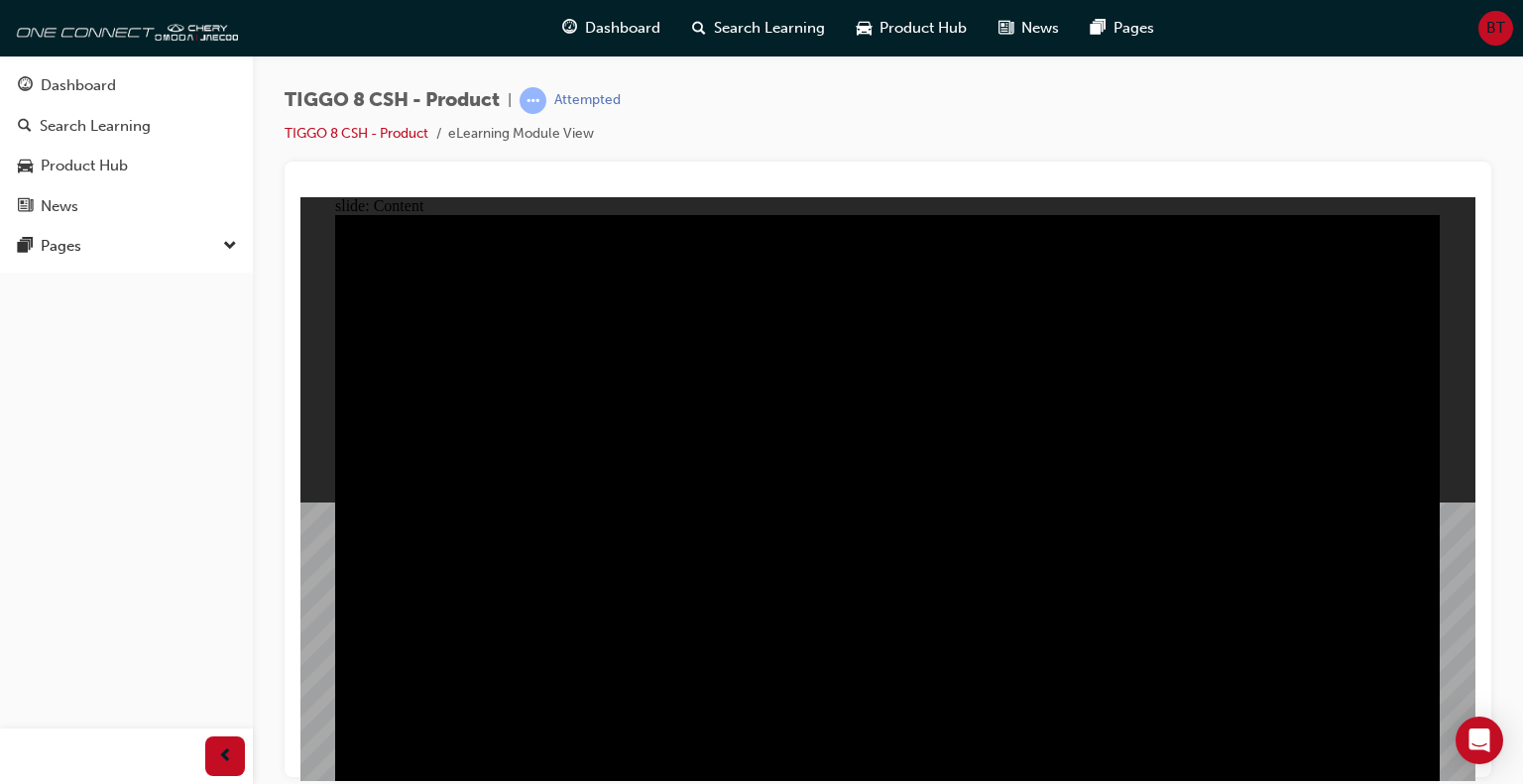 click 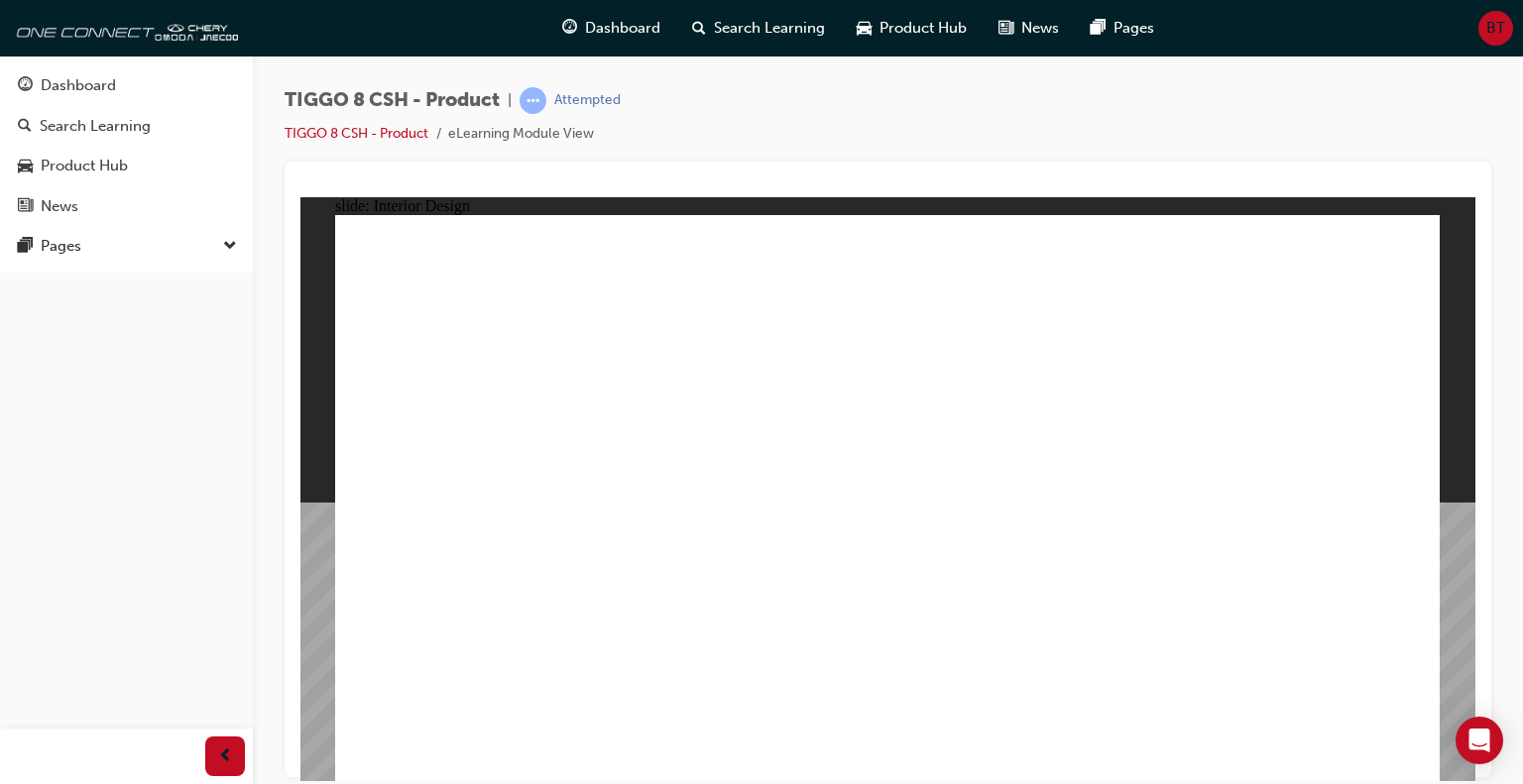 click 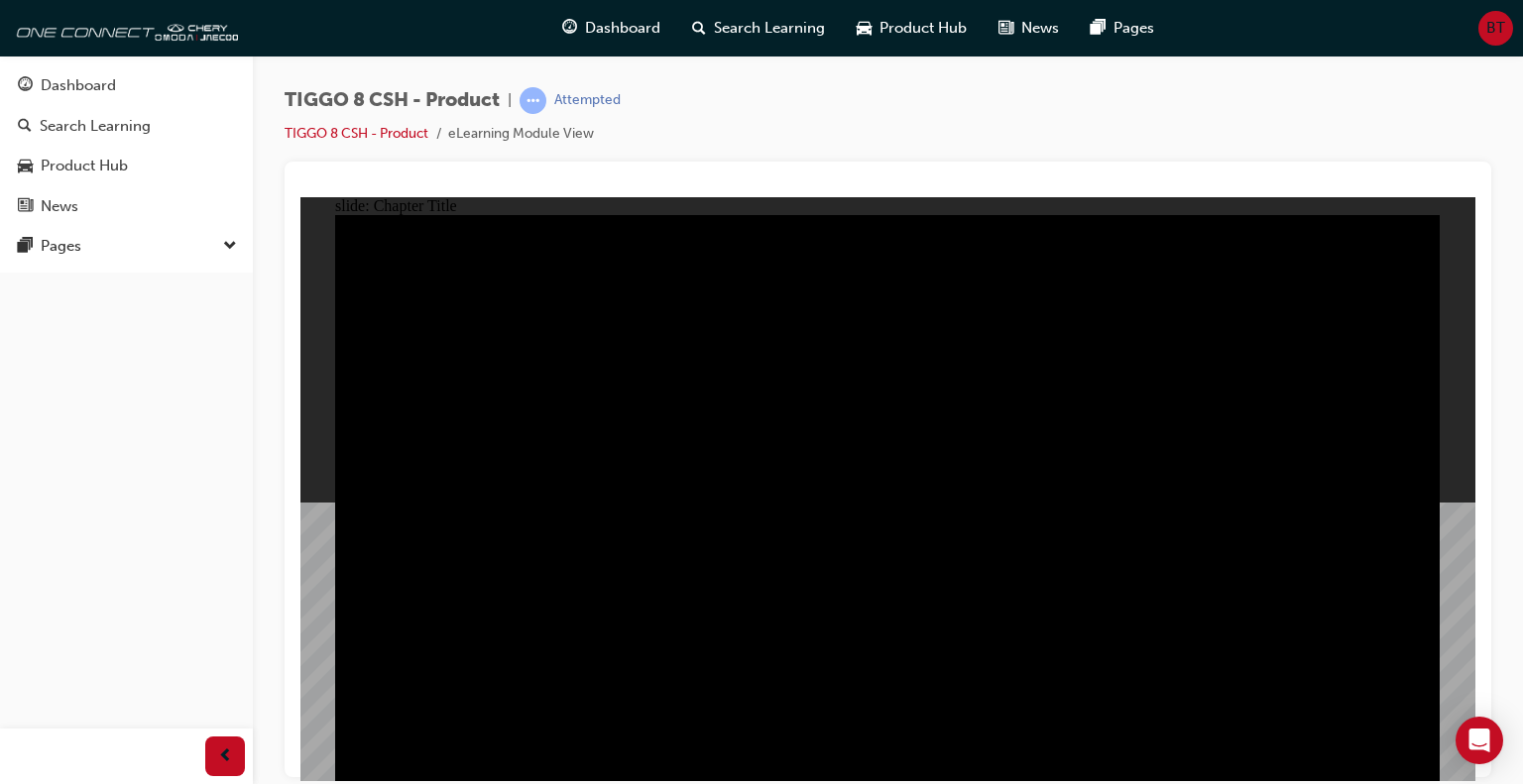 click 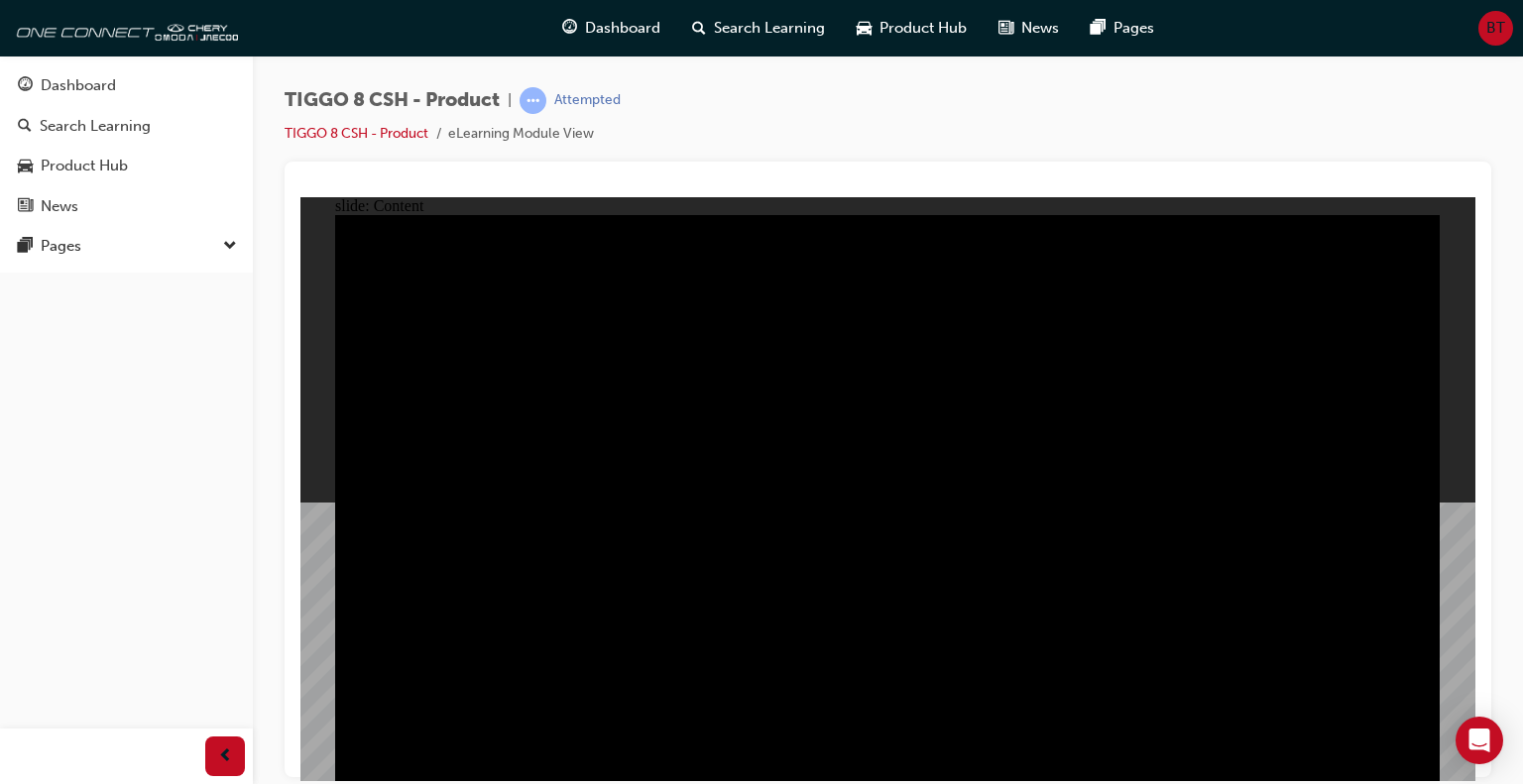 click 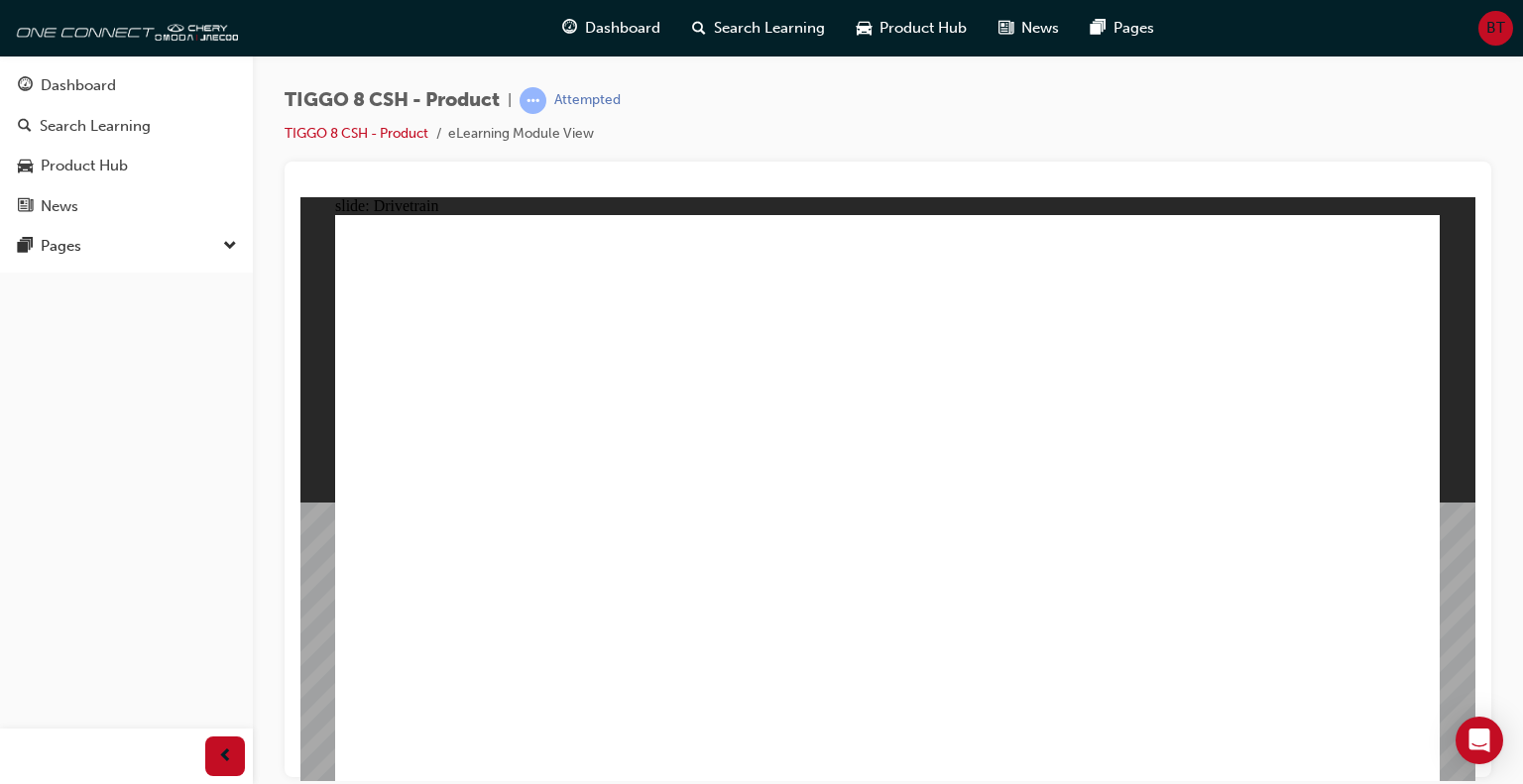 click 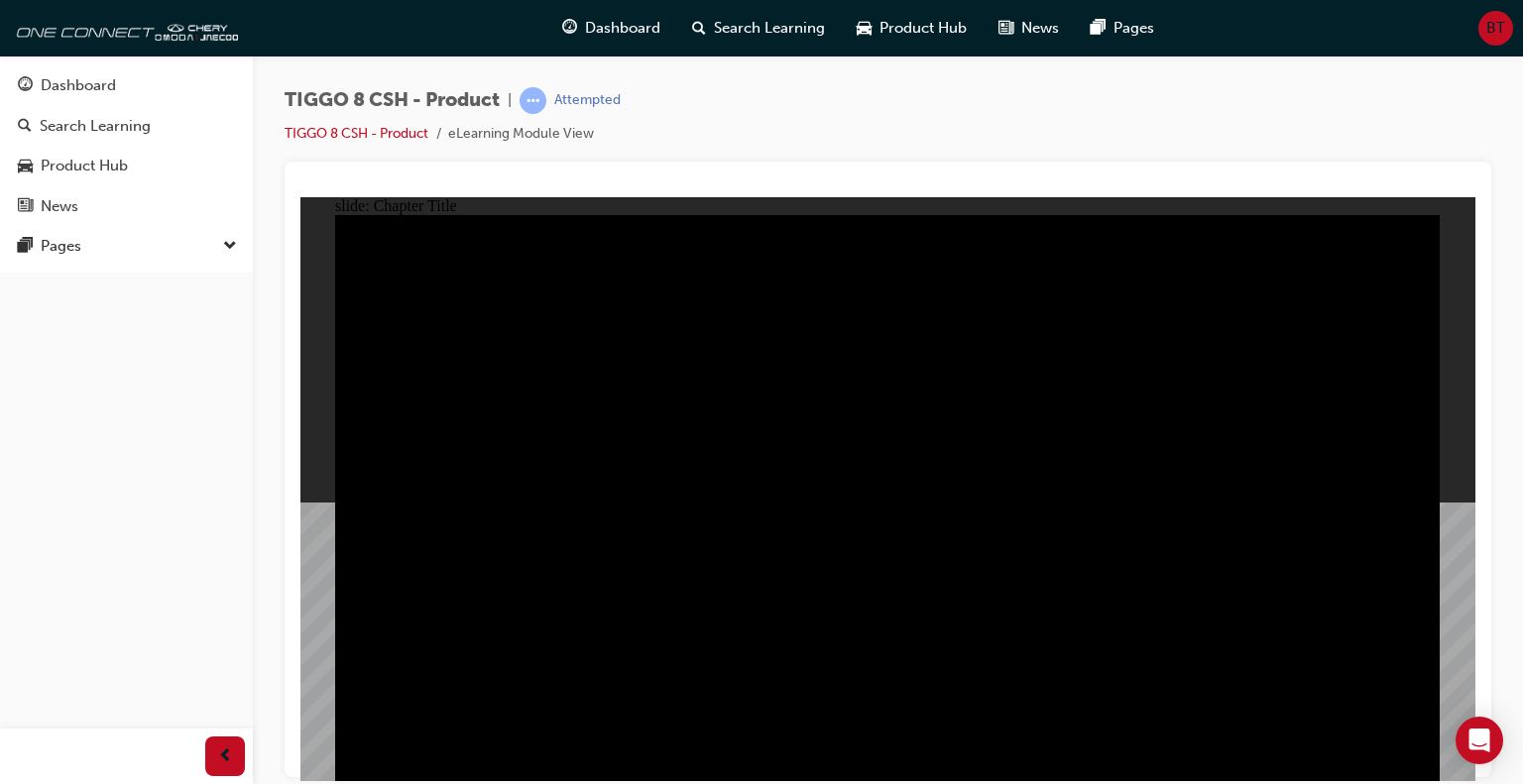 click 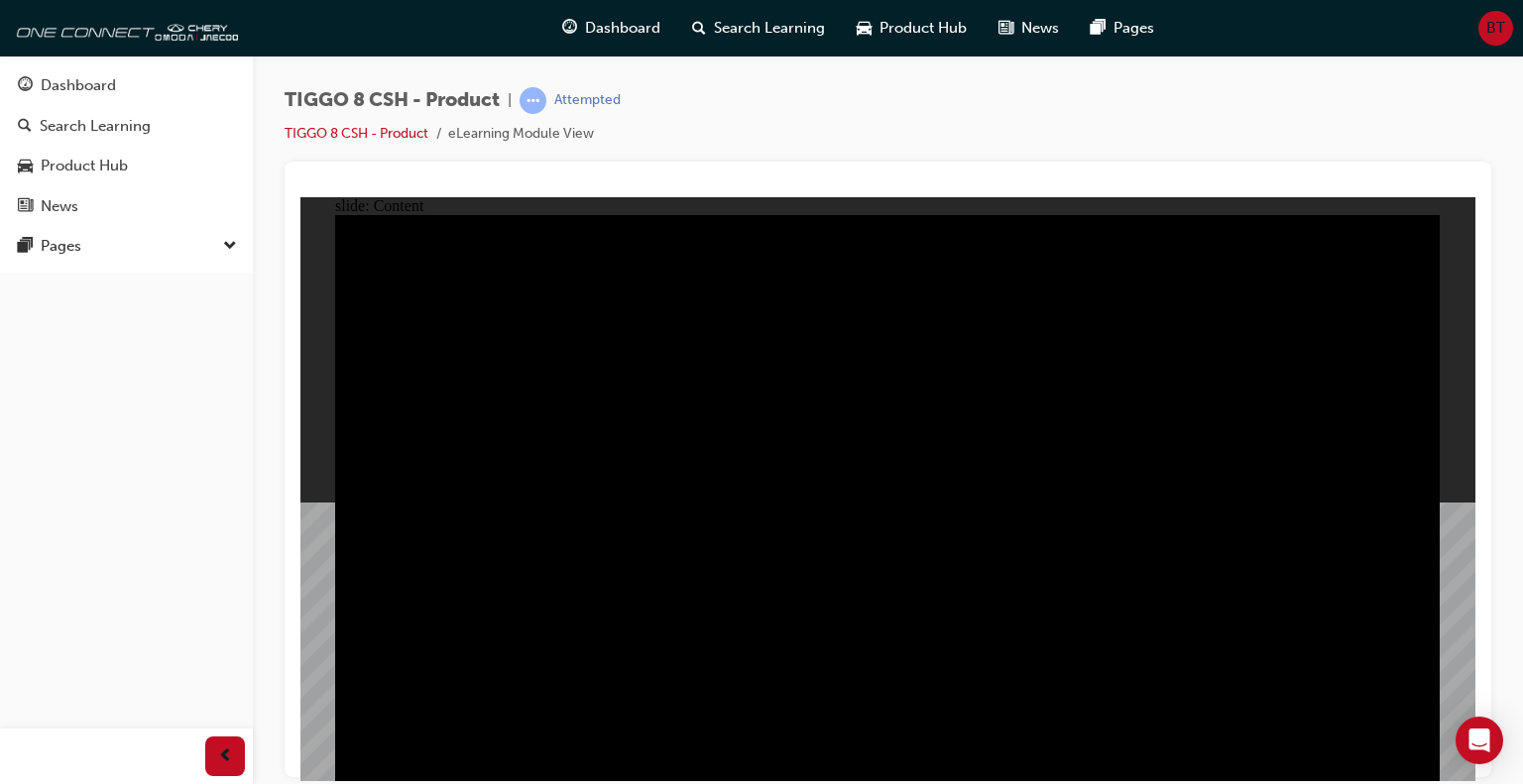click 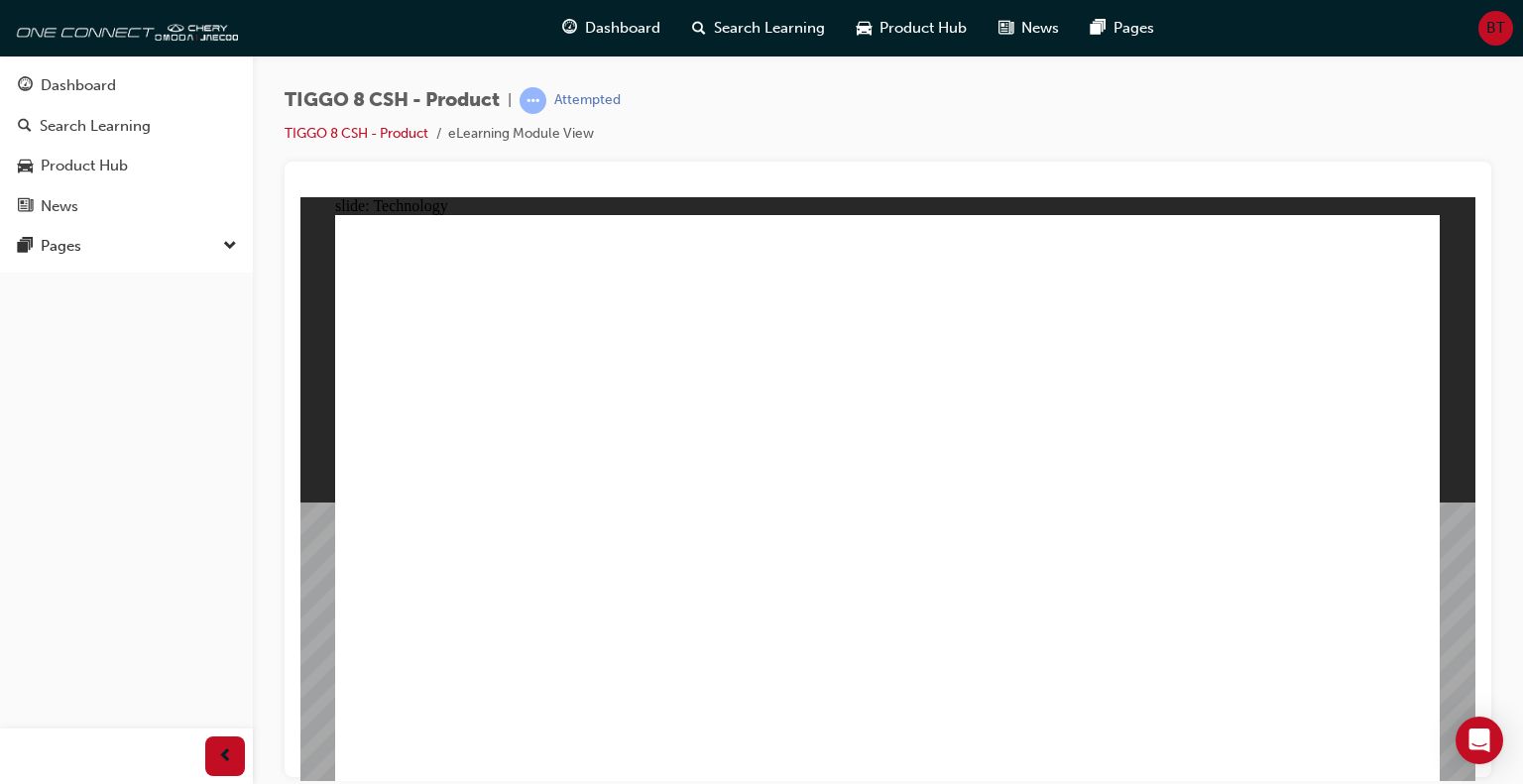 click 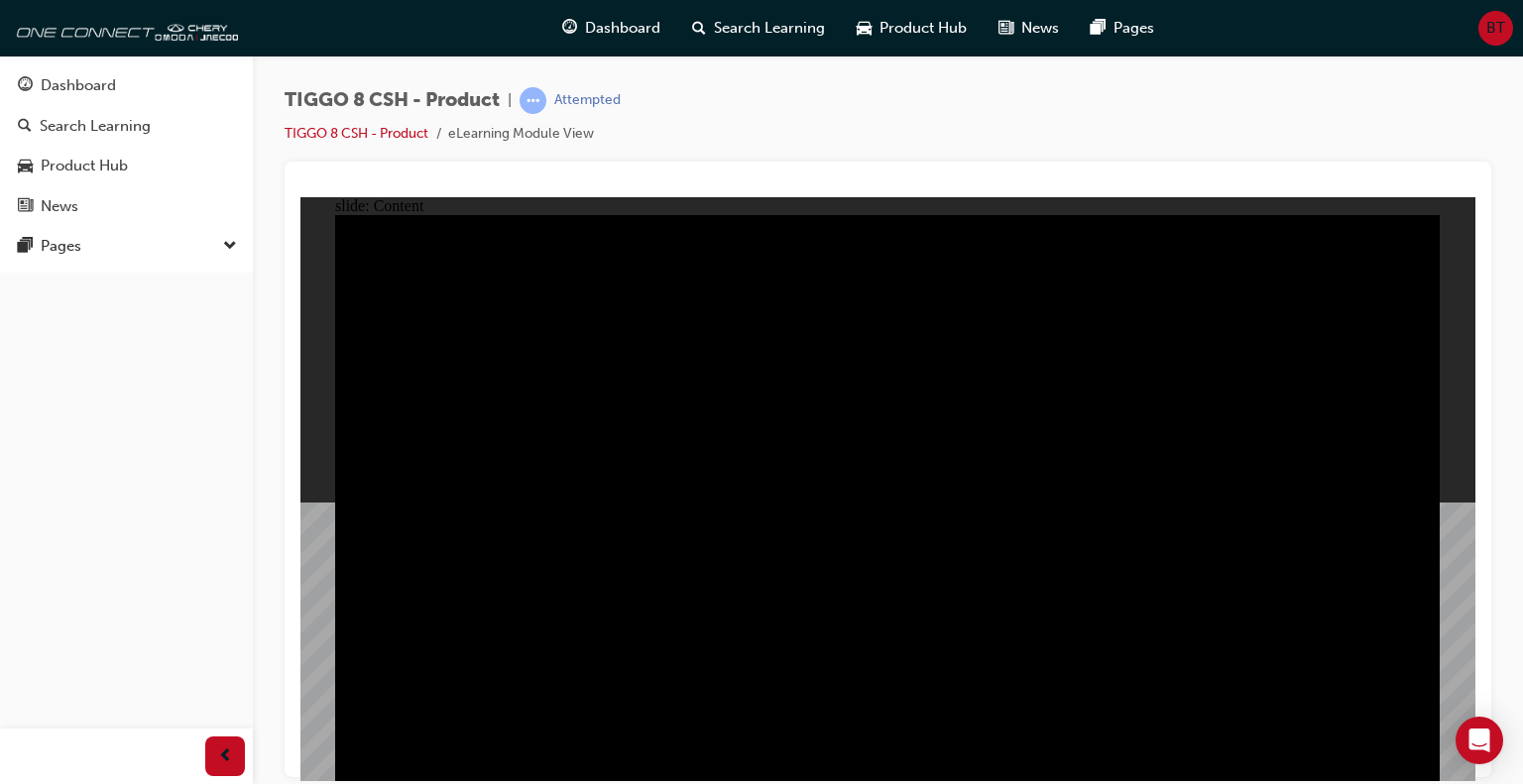 click 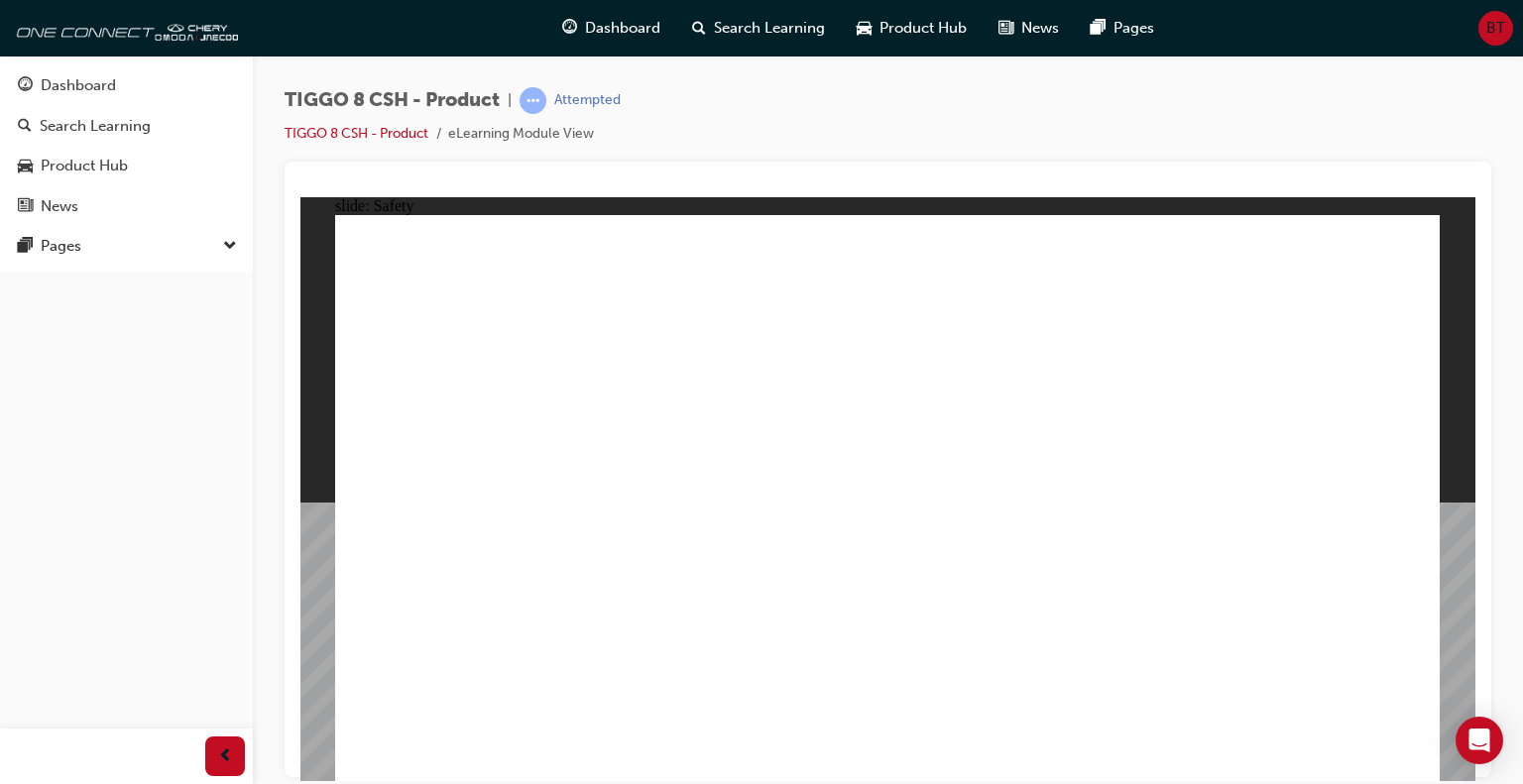 click 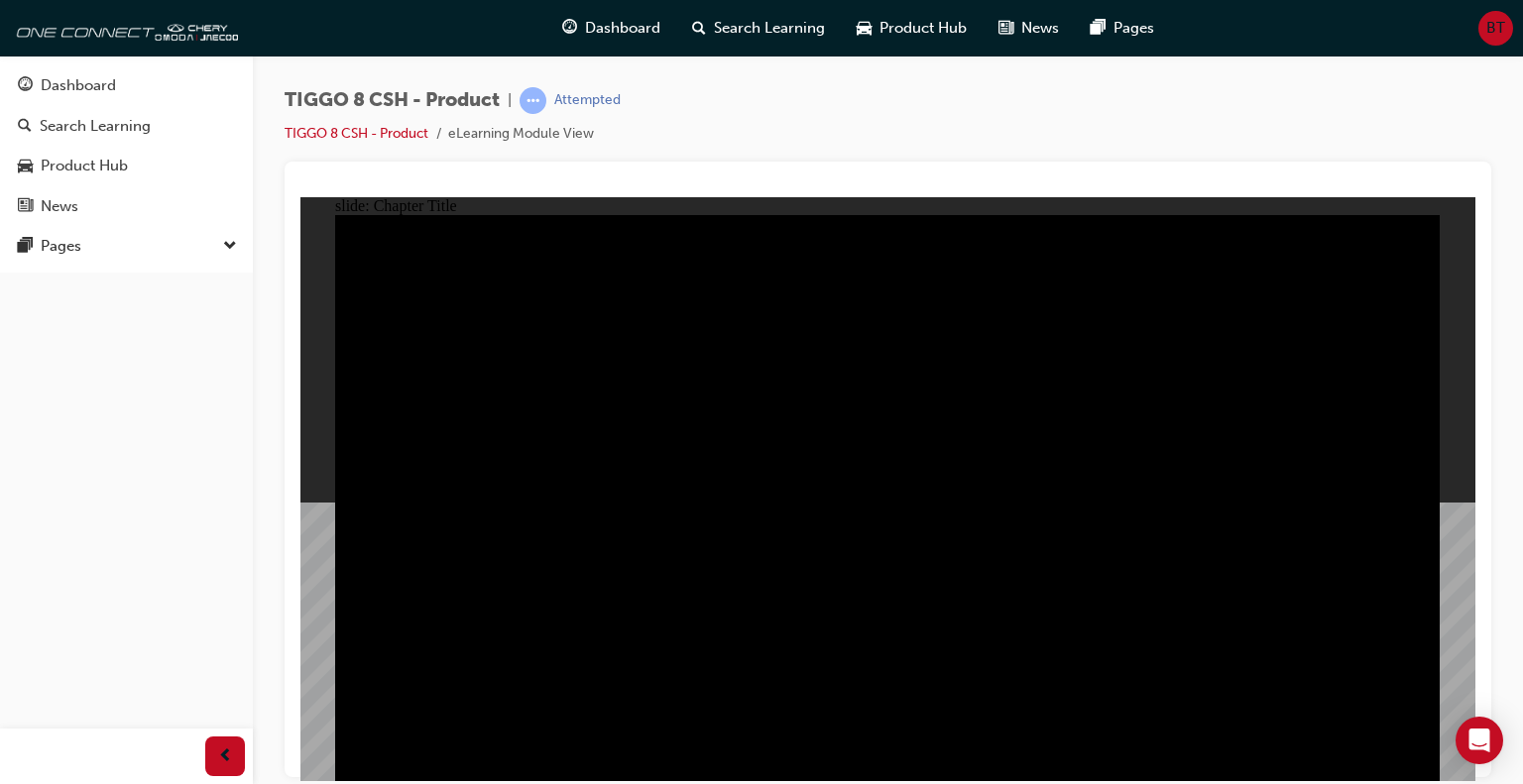 click 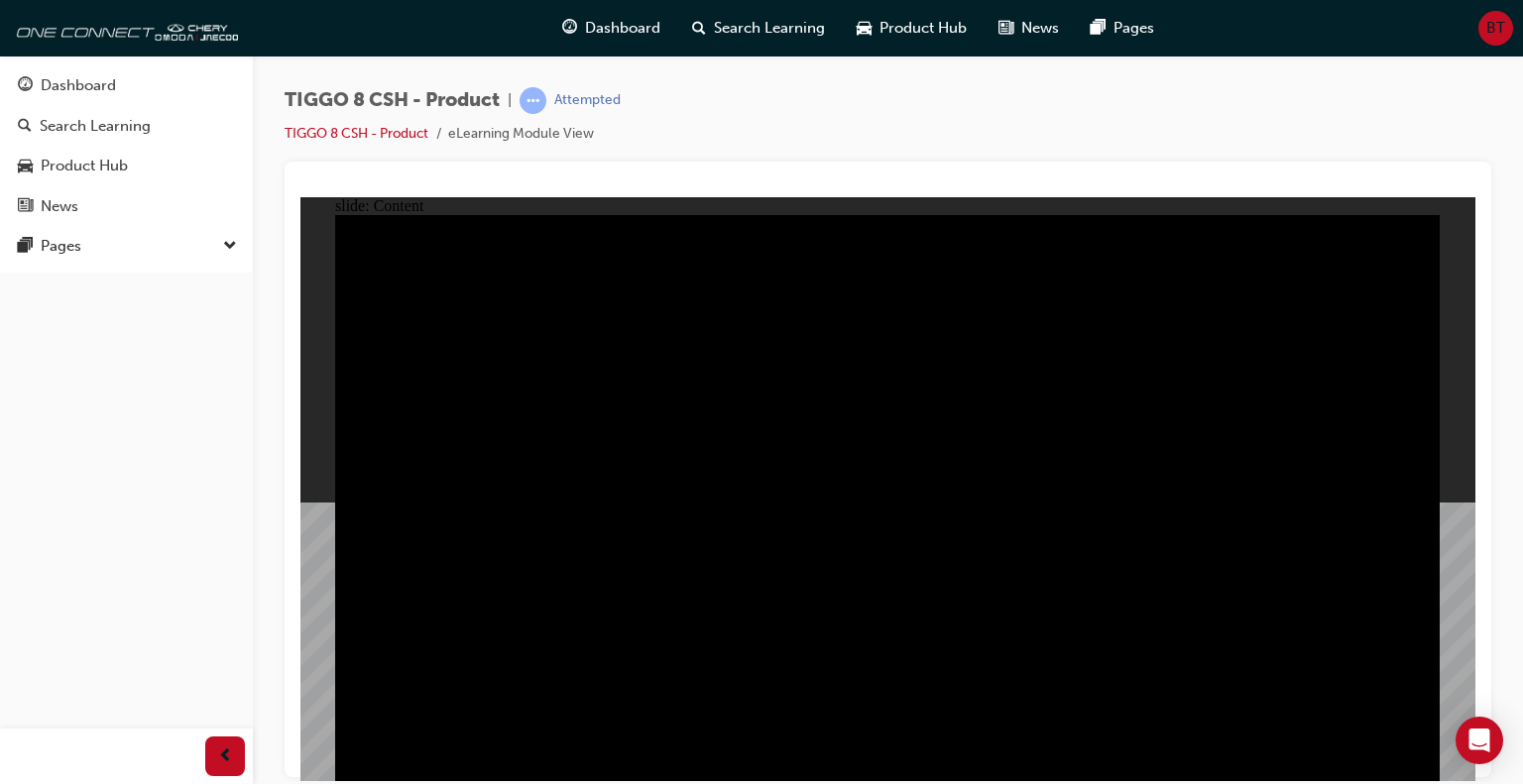 click 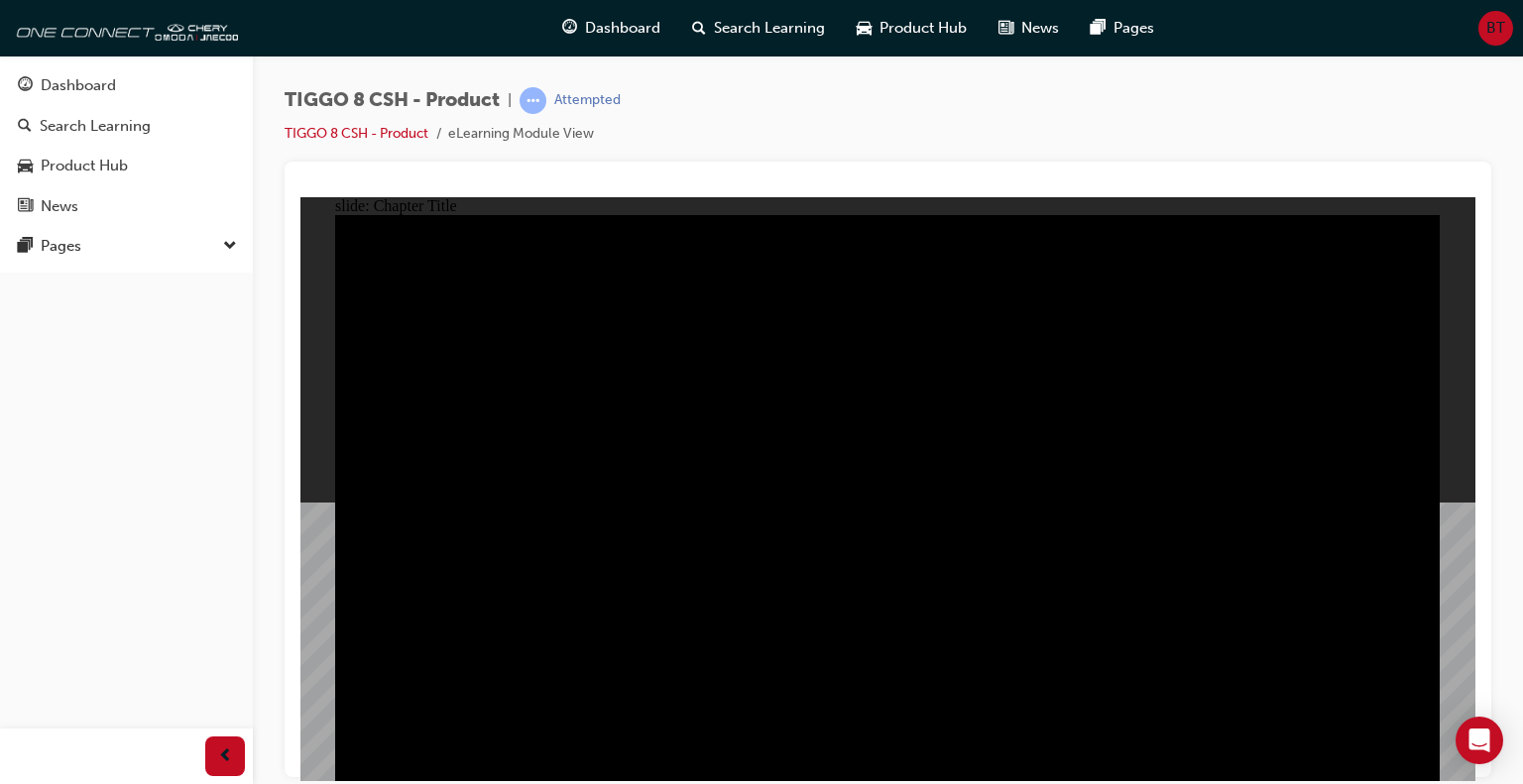 click 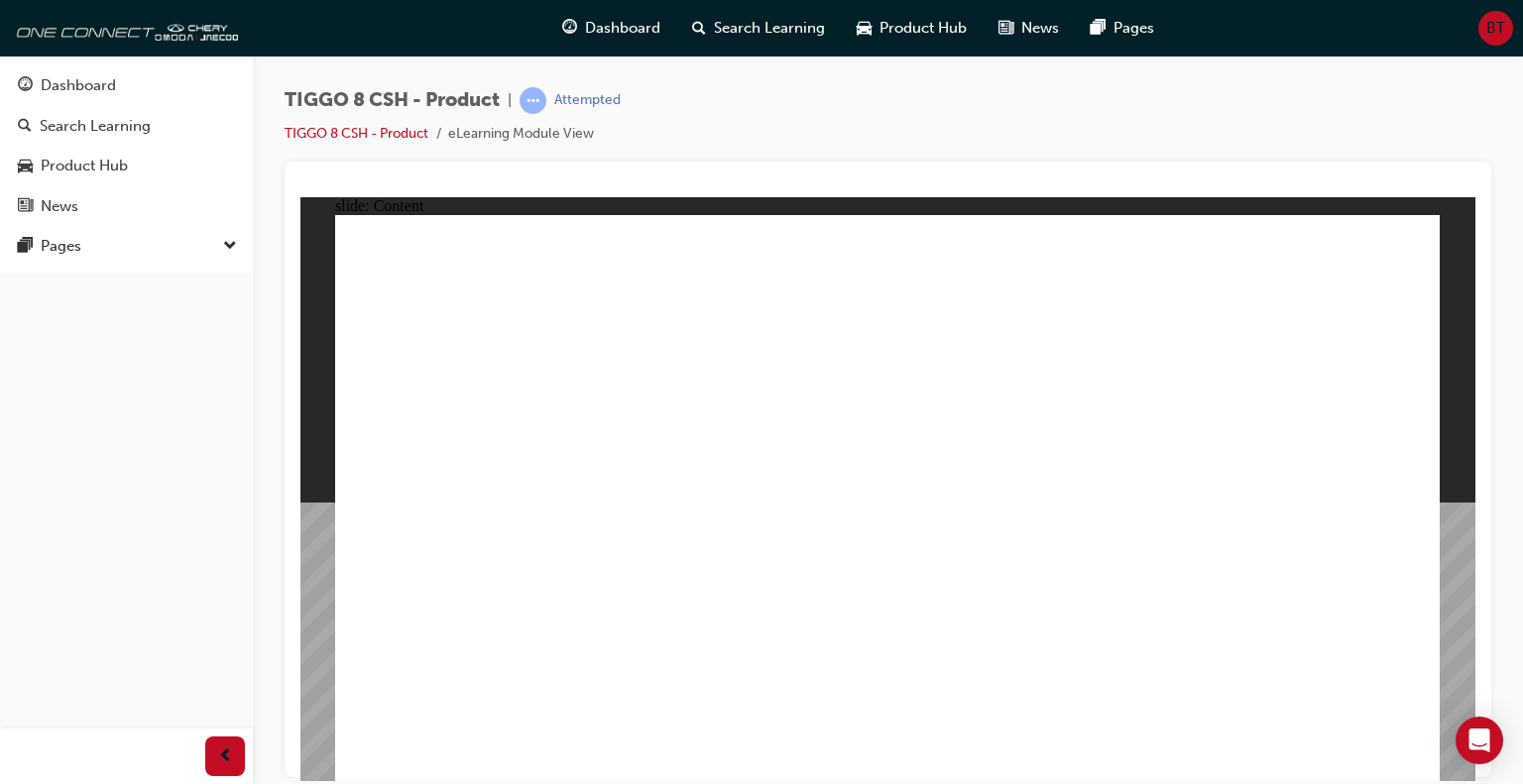 click 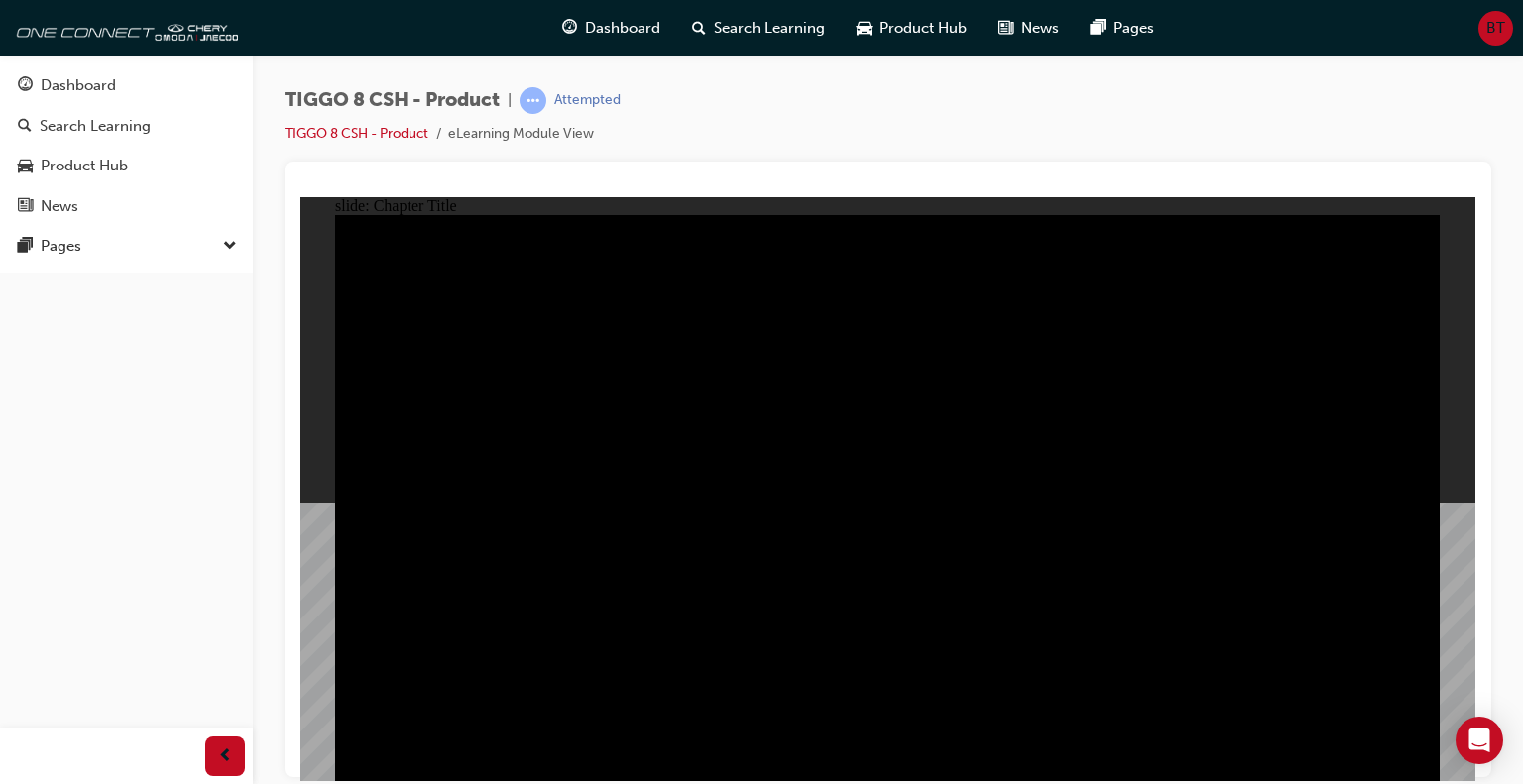 click 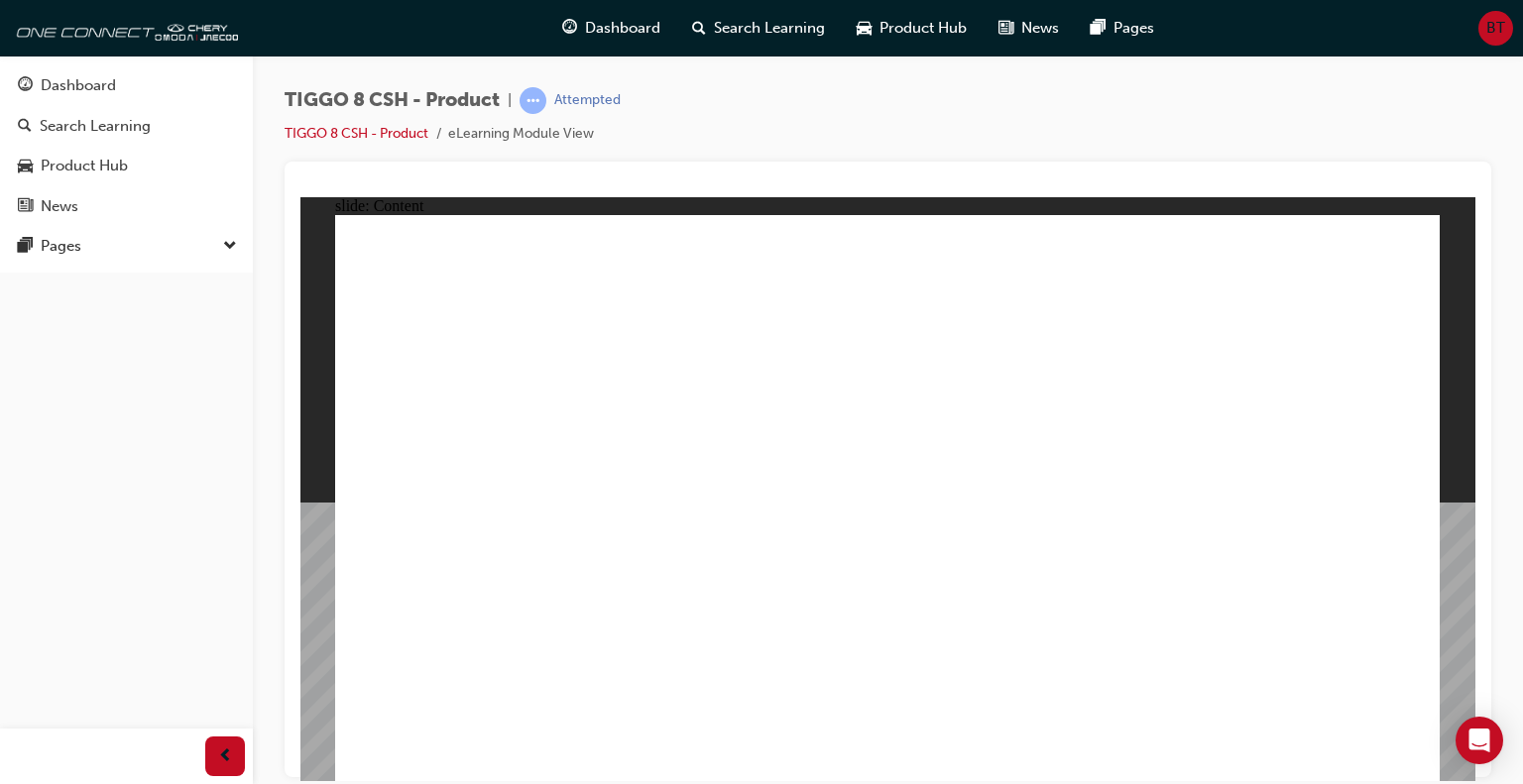 click 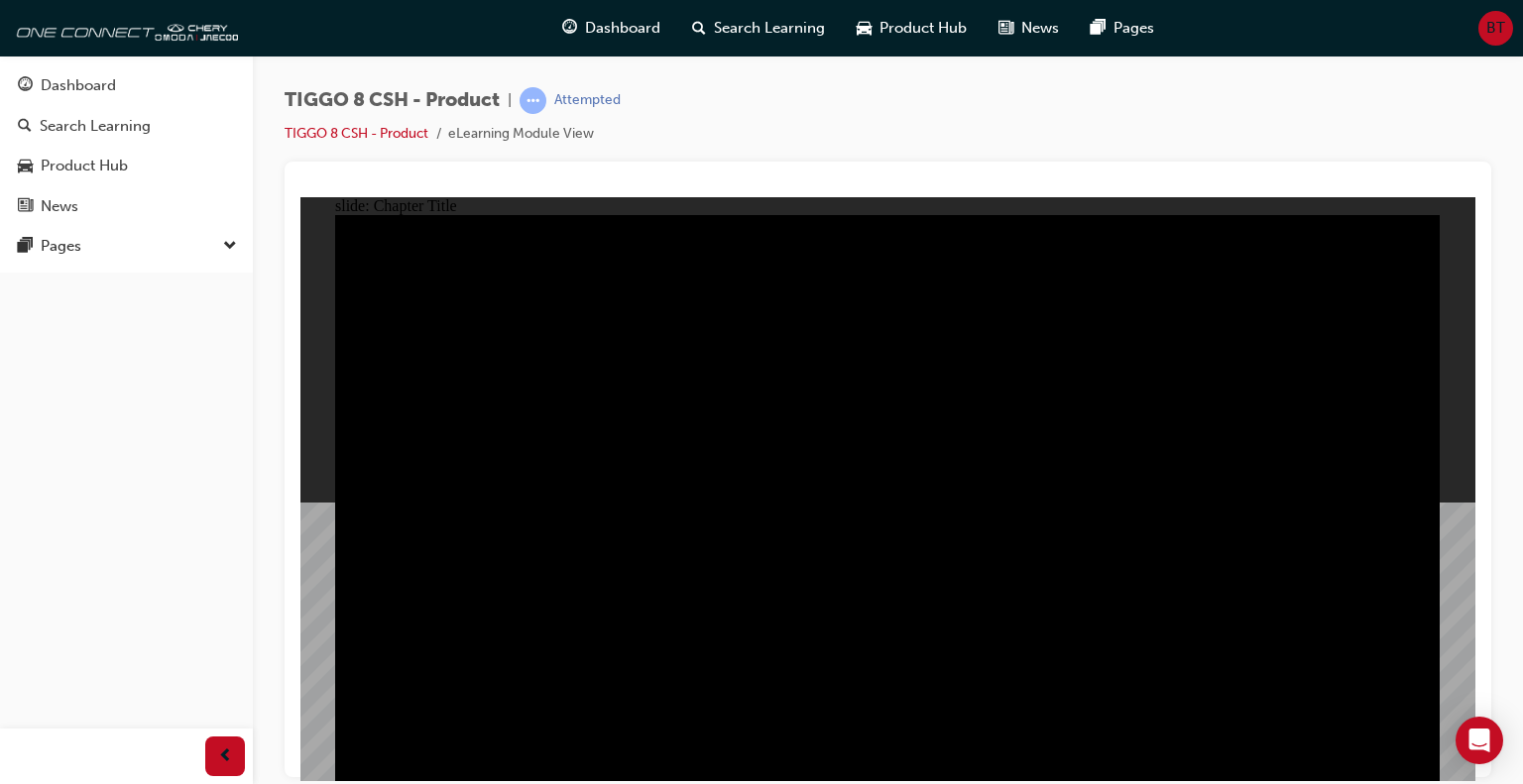 click 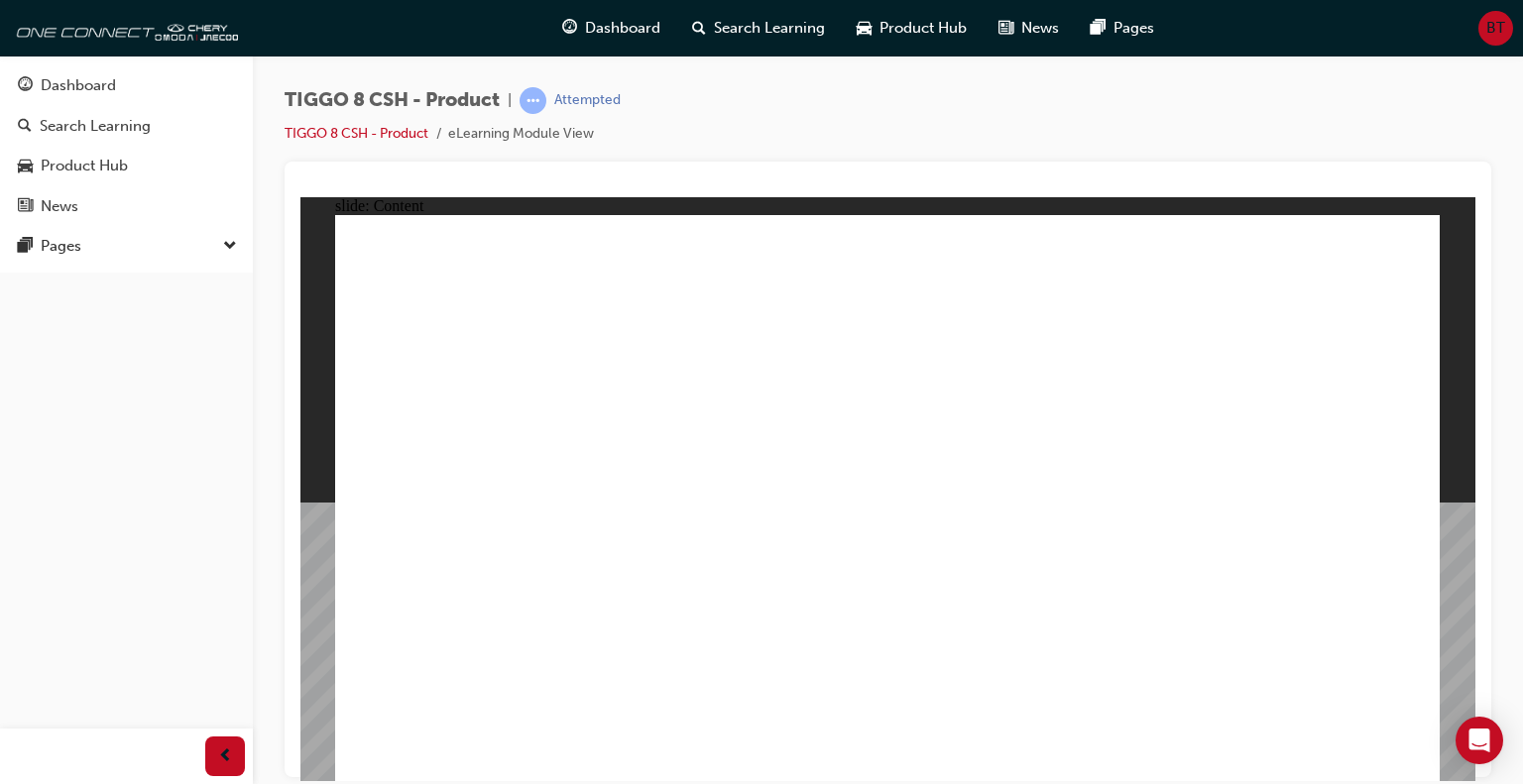 click 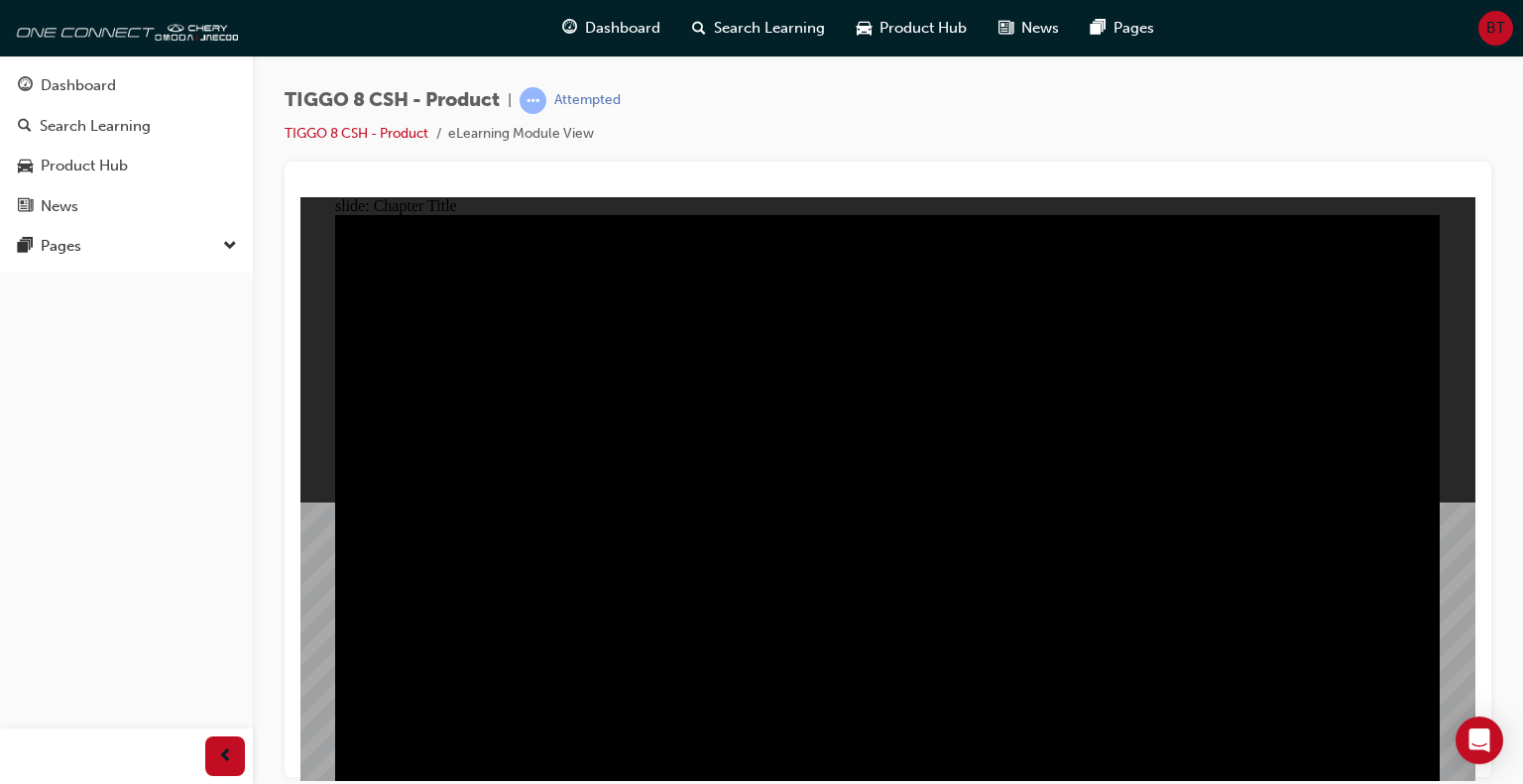click 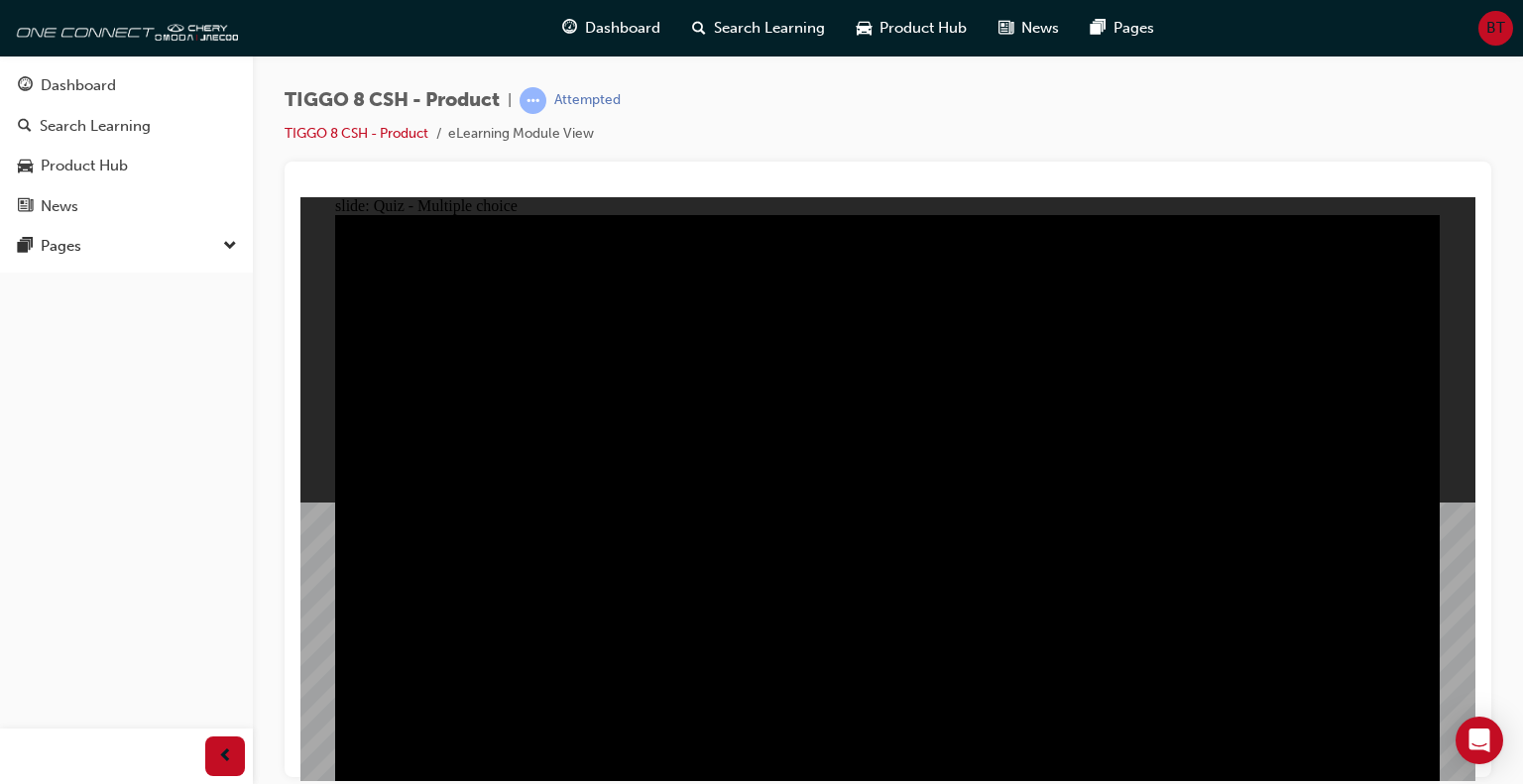 click 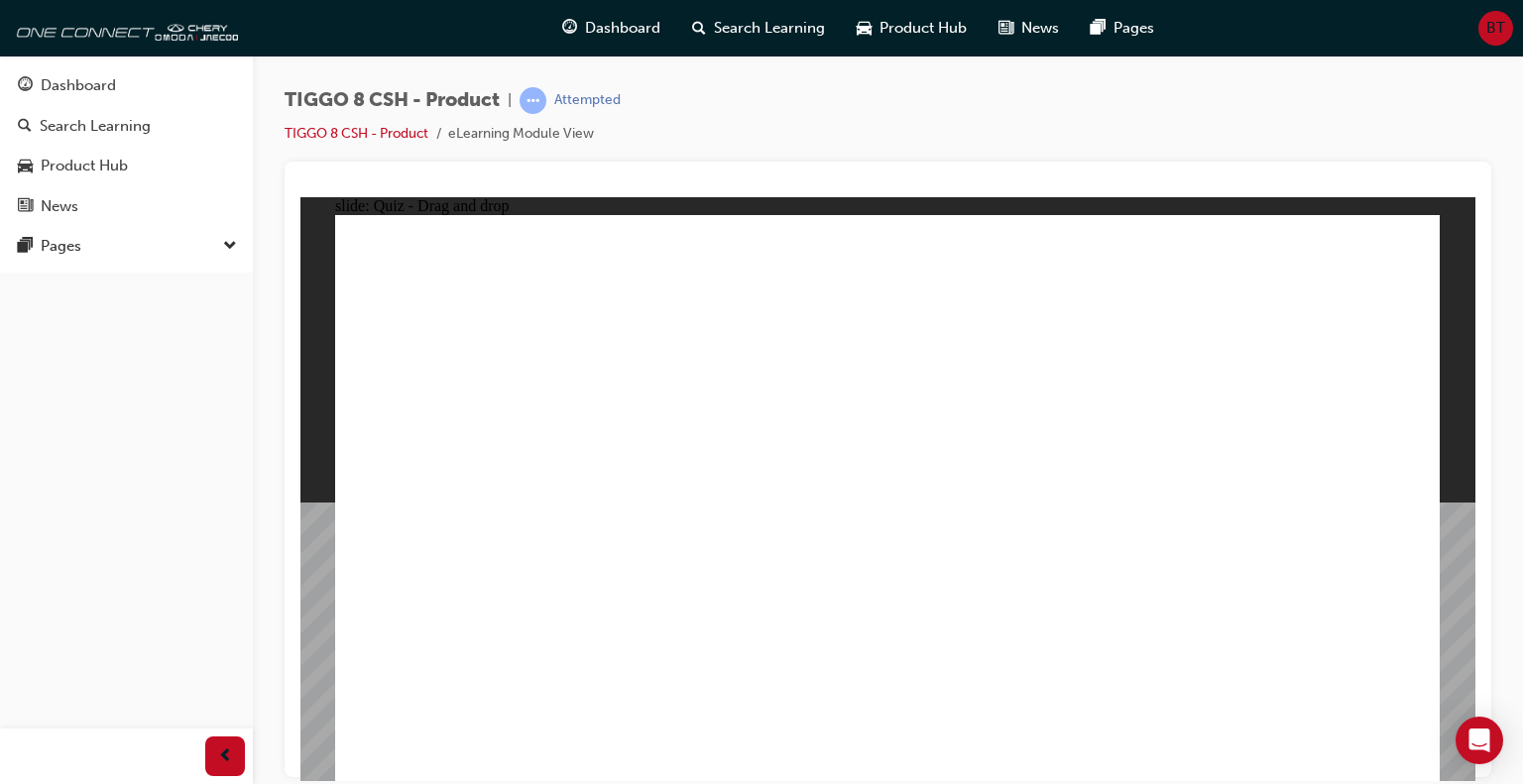 drag, startPoint x: 820, startPoint y: 269, endPoint x: 872, endPoint y: 529, distance: 265.149 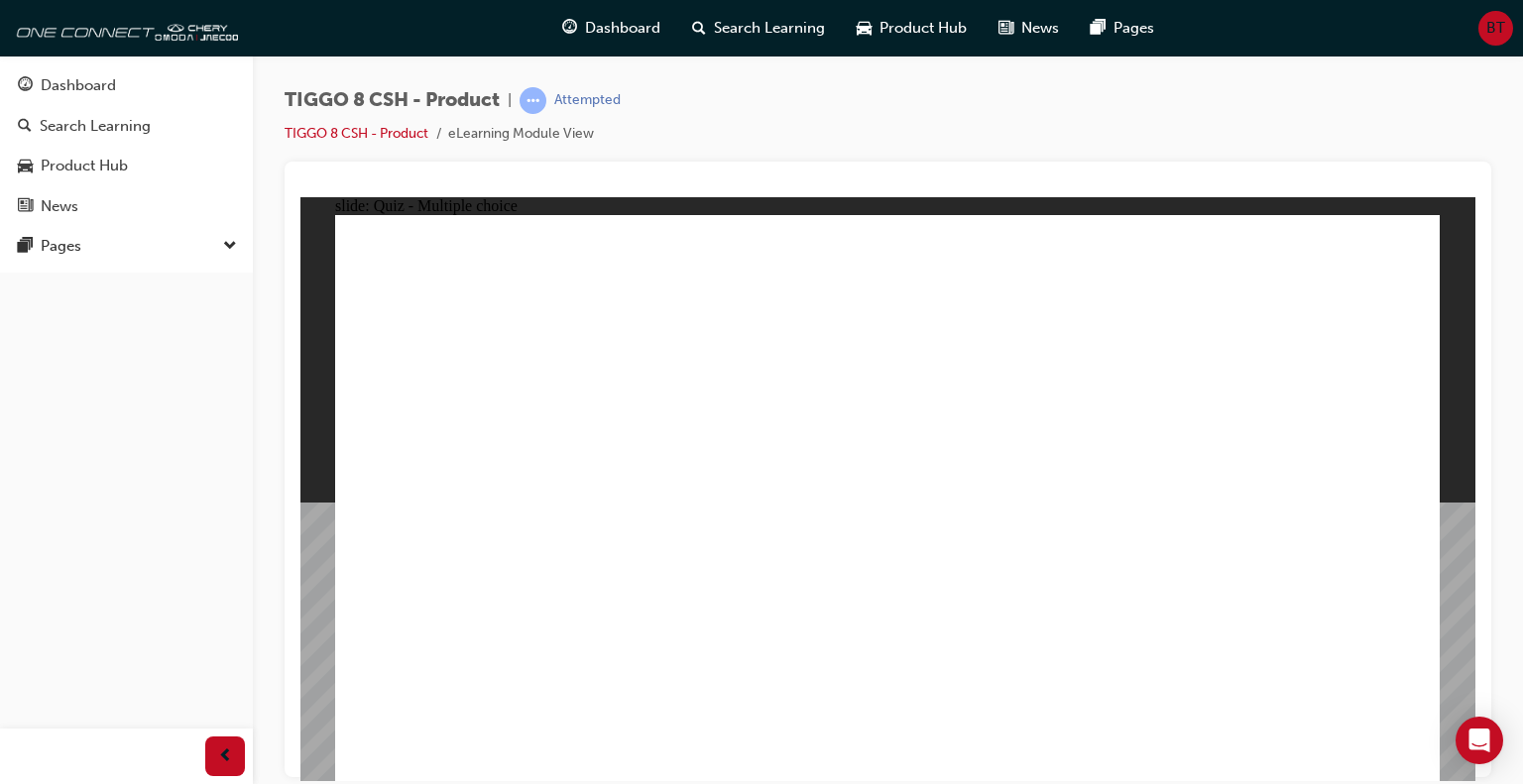 click 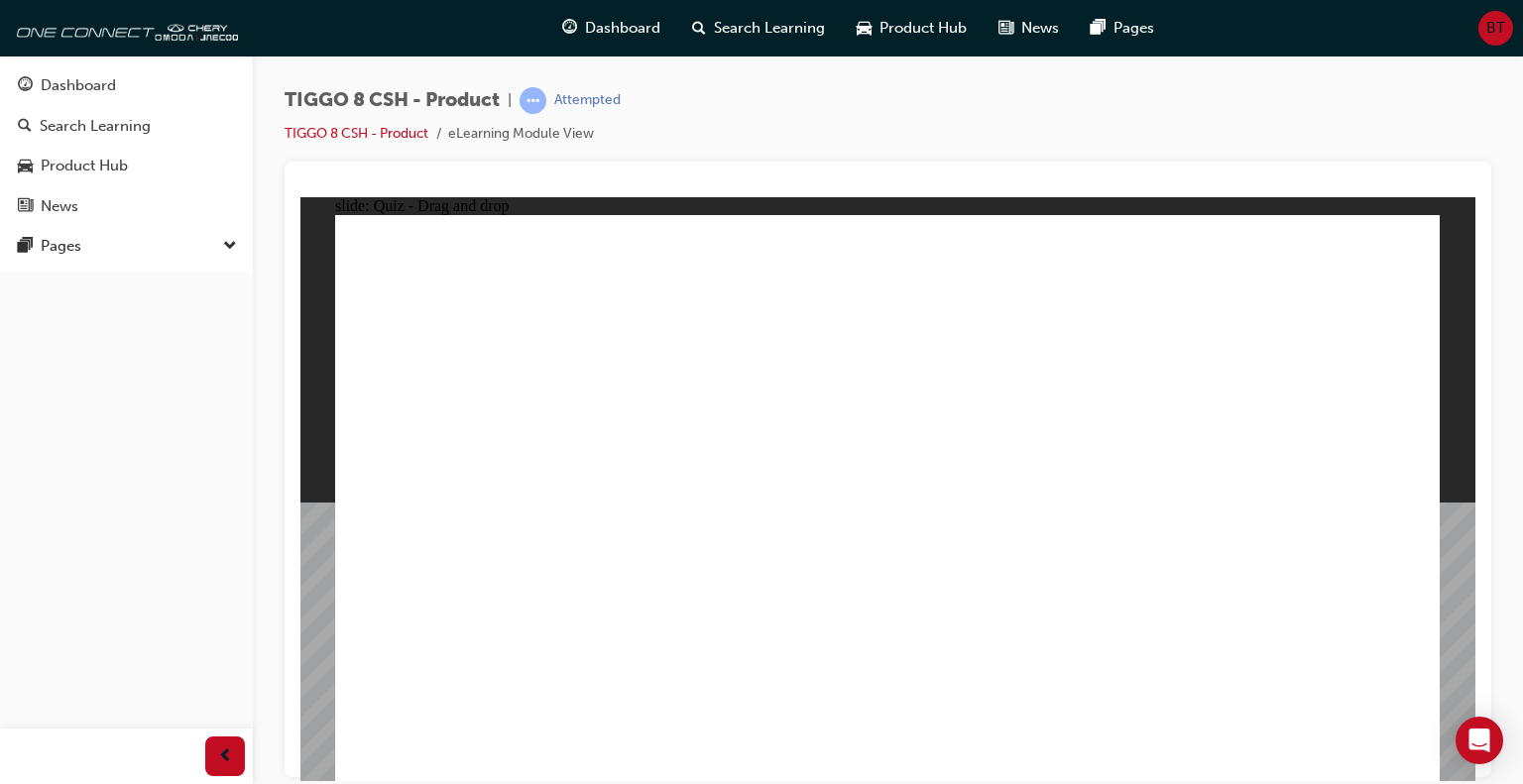 drag, startPoint x: 841, startPoint y: 275, endPoint x: 916, endPoint y: 540, distance: 275.40879 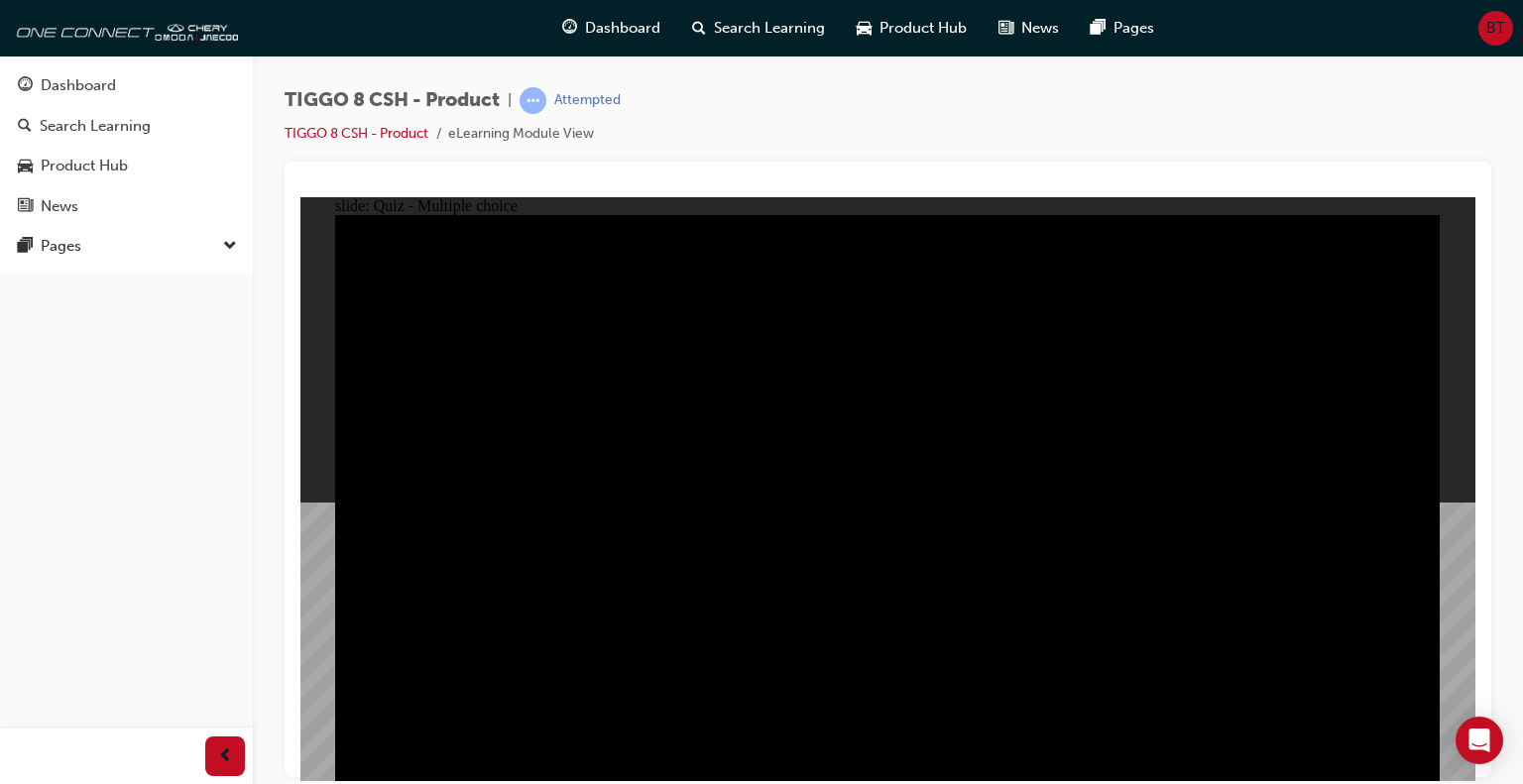 click 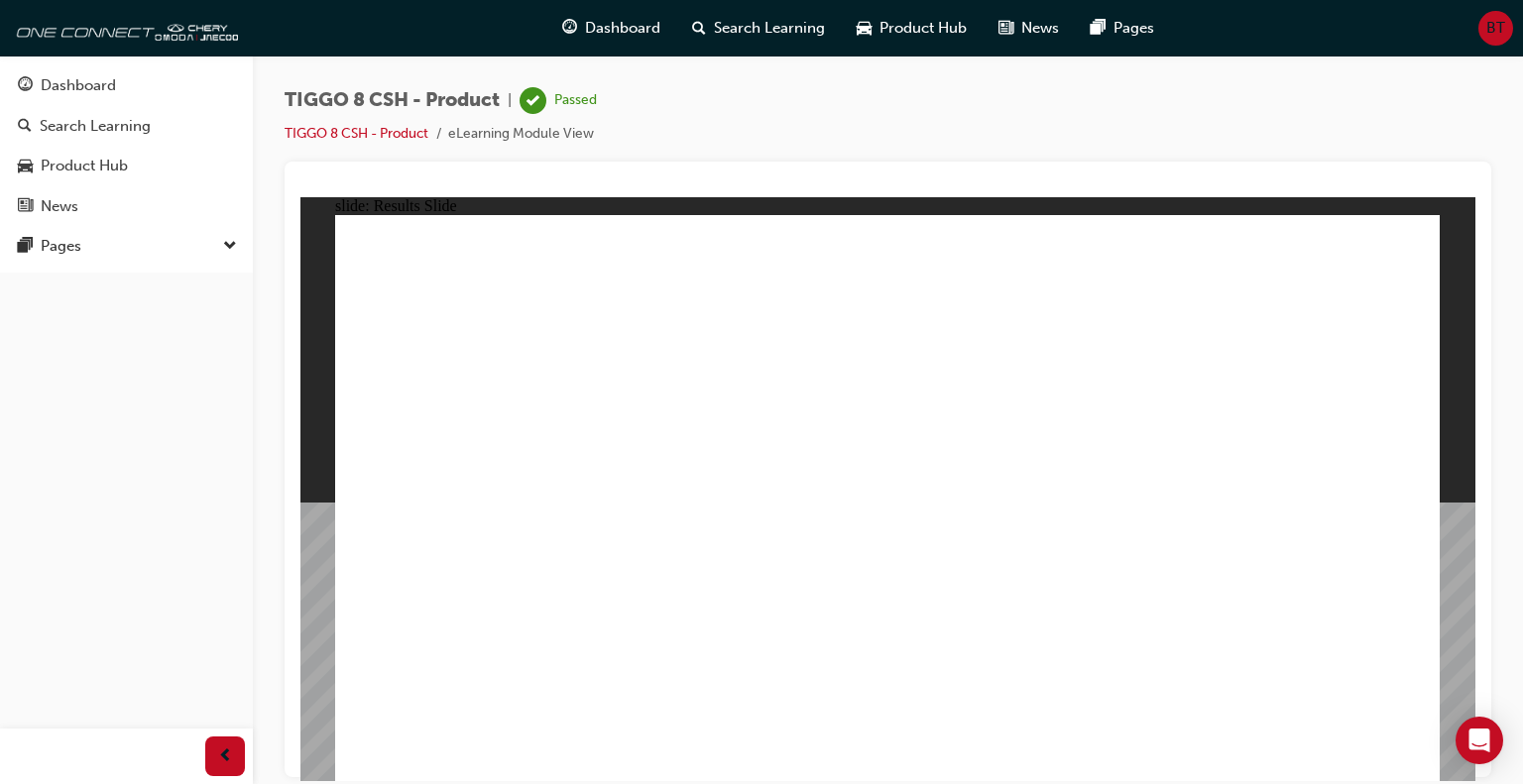 click 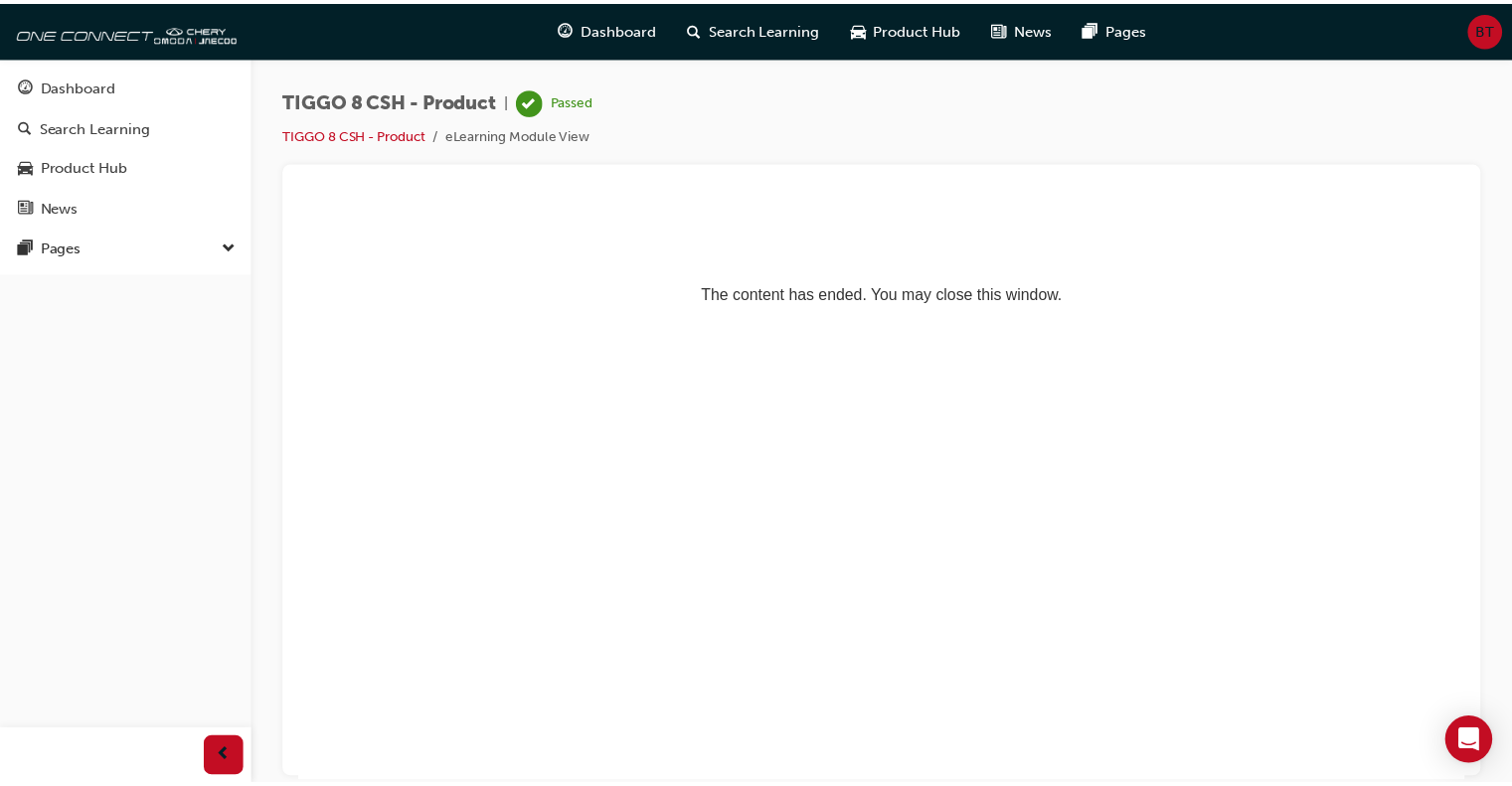 scroll, scrollTop: 0, scrollLeft: 0, axis: both 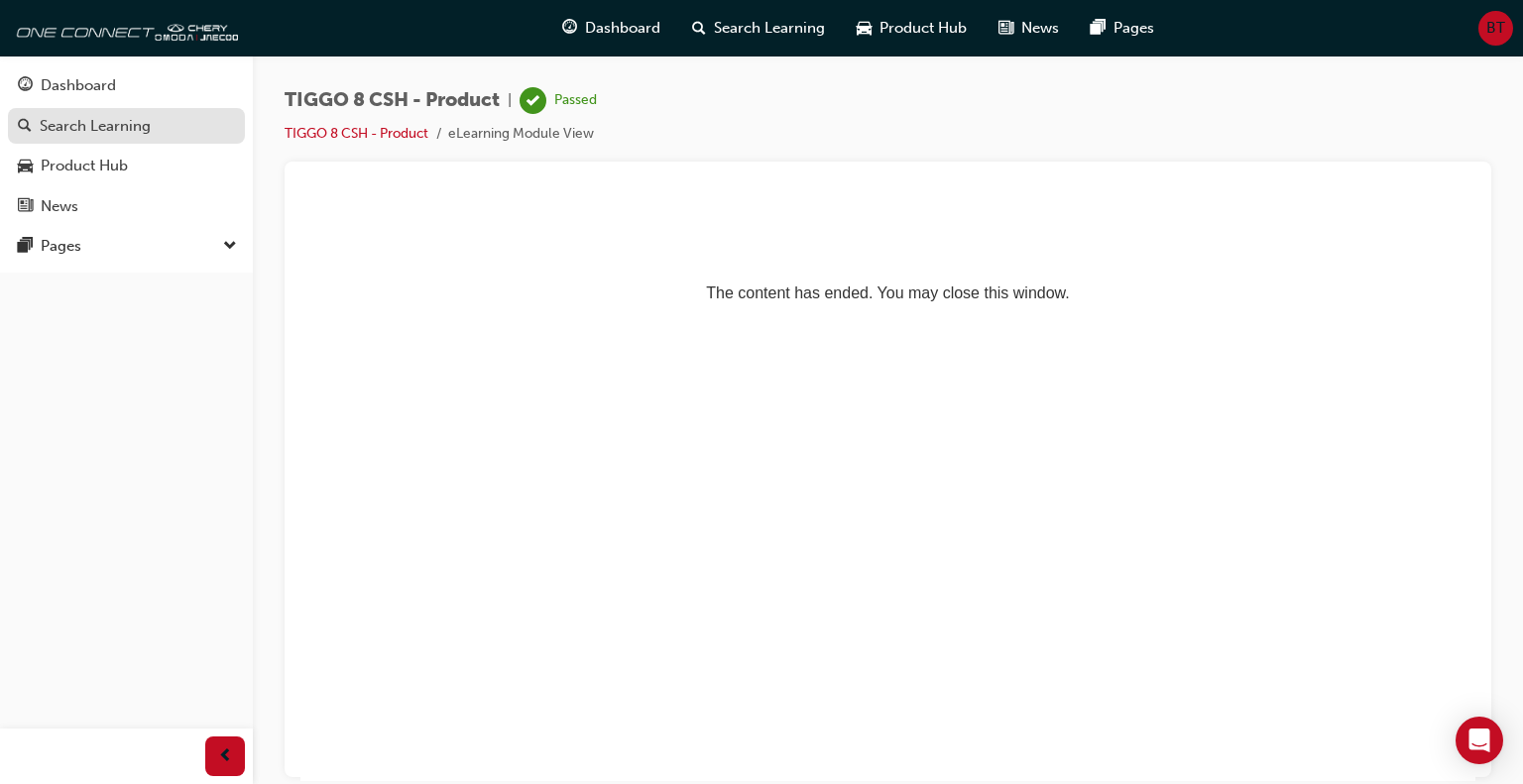click on "Search Learning" at bounding box center [95, 126] 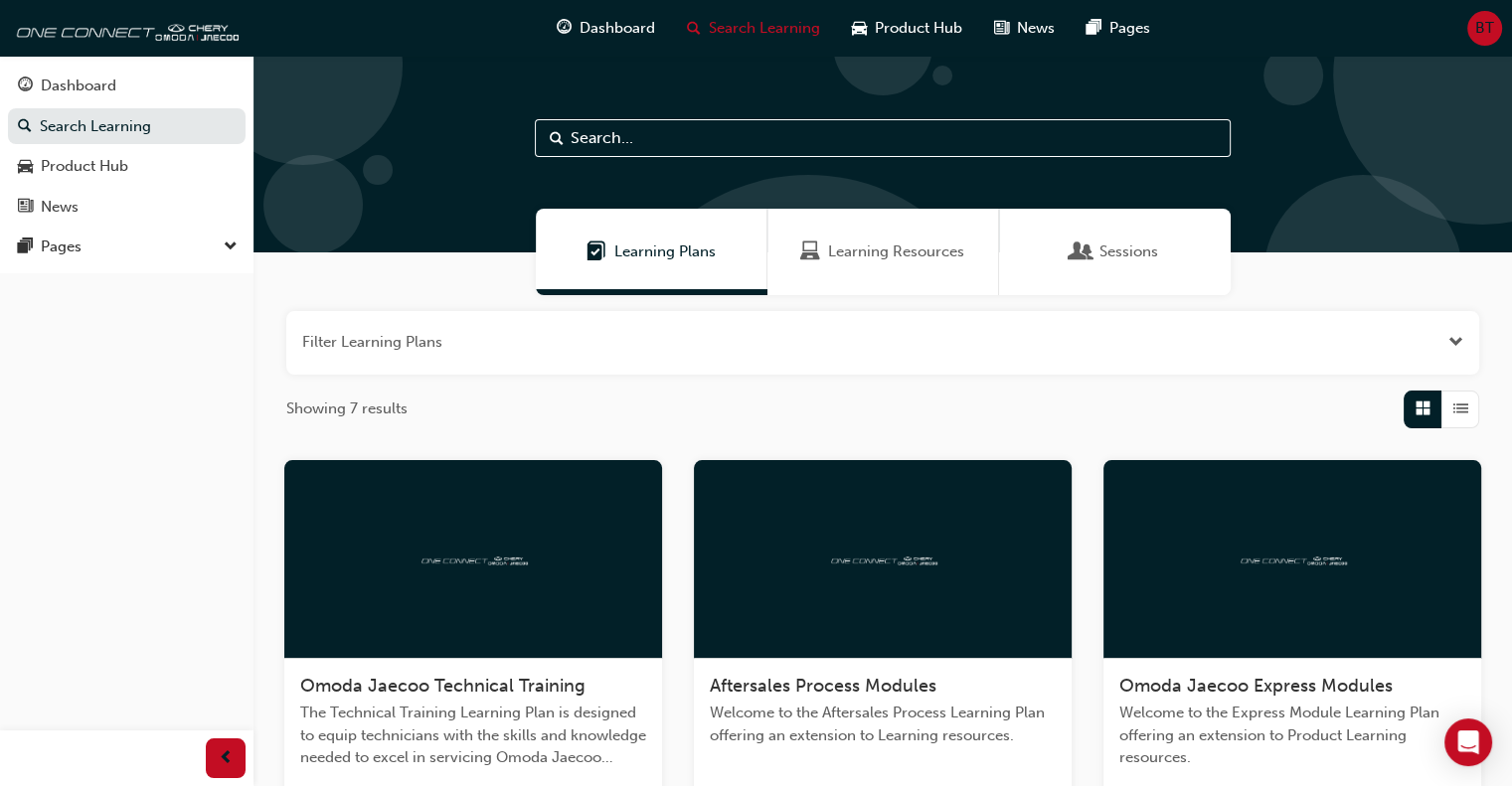 click on "Learning Resources" at bounding box center (896, 251) 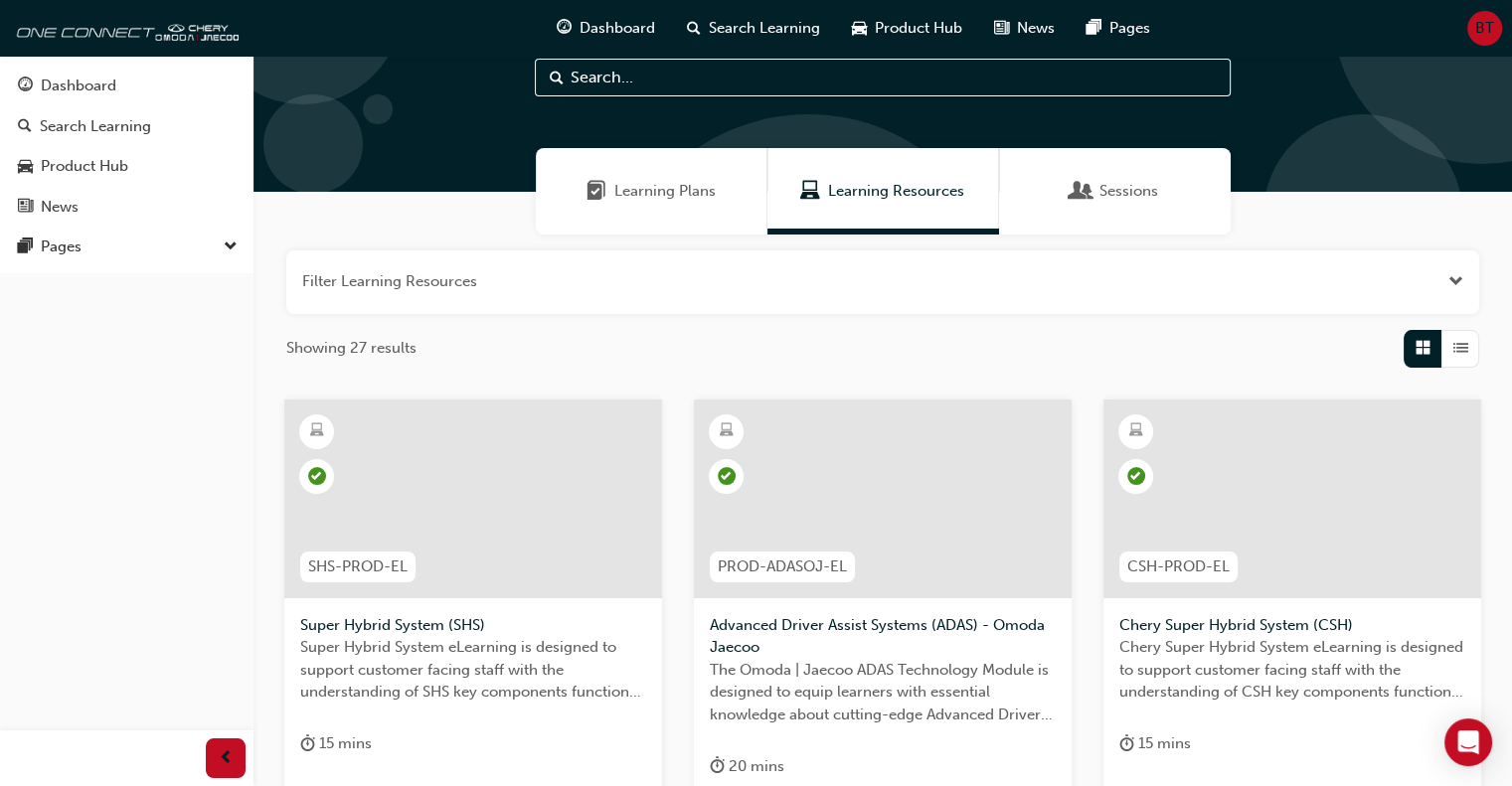 scroll, scrollTop: 0, scrollLeft: 0, axis: both 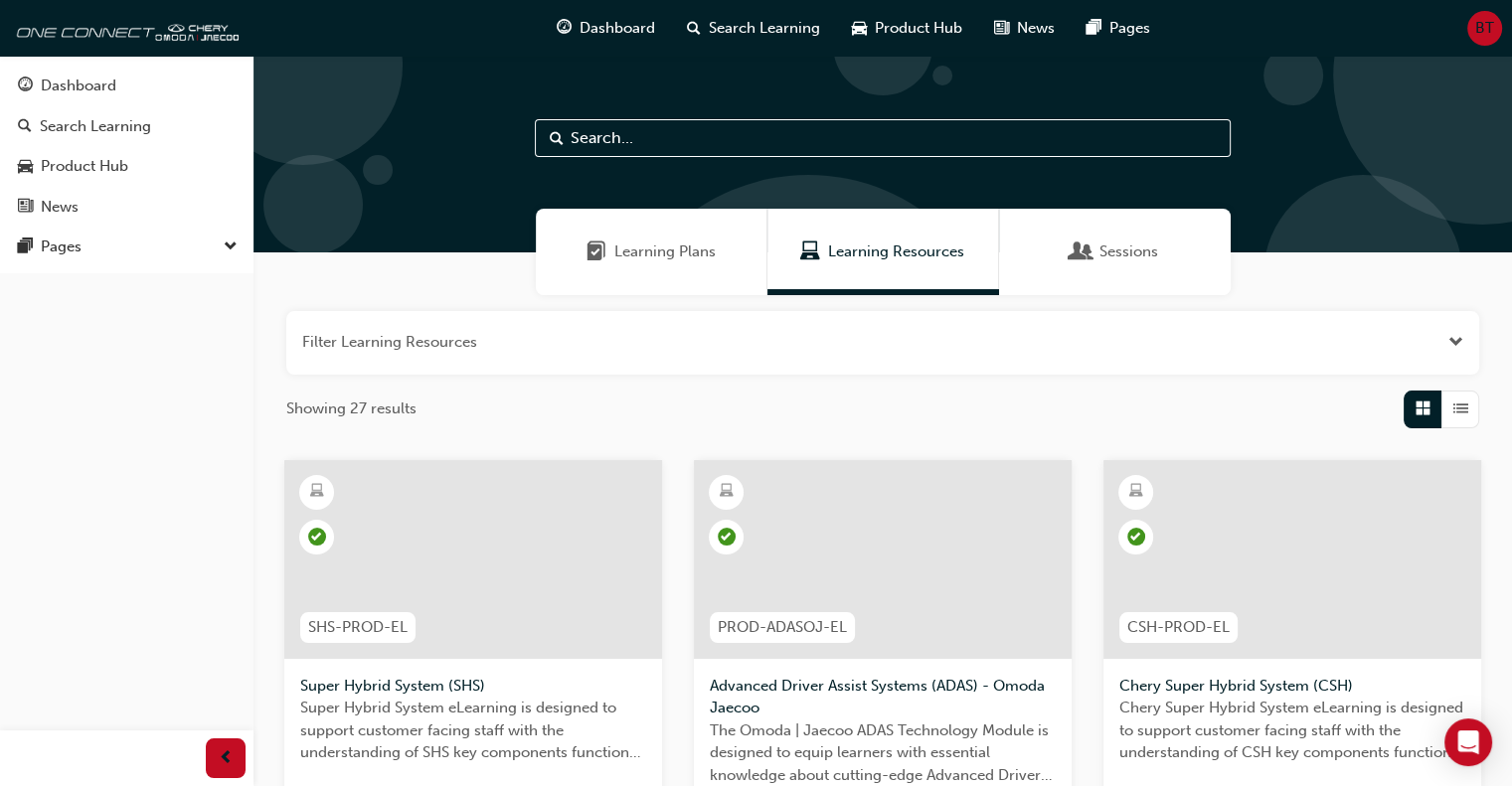 click on "Sessions" at bounding box center (1128, 251) 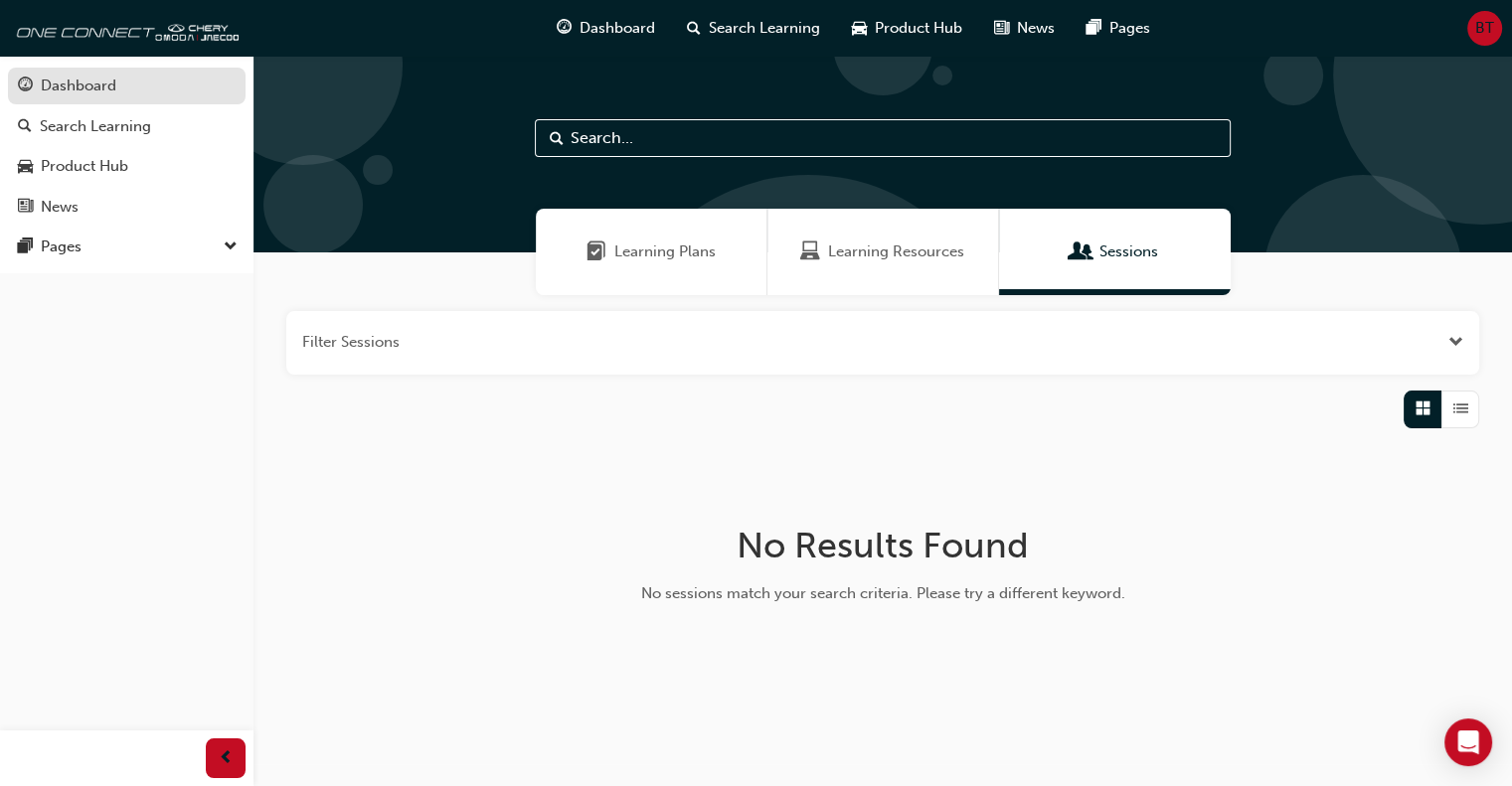 click on "Dashboard" at bounding box center (79, 85) 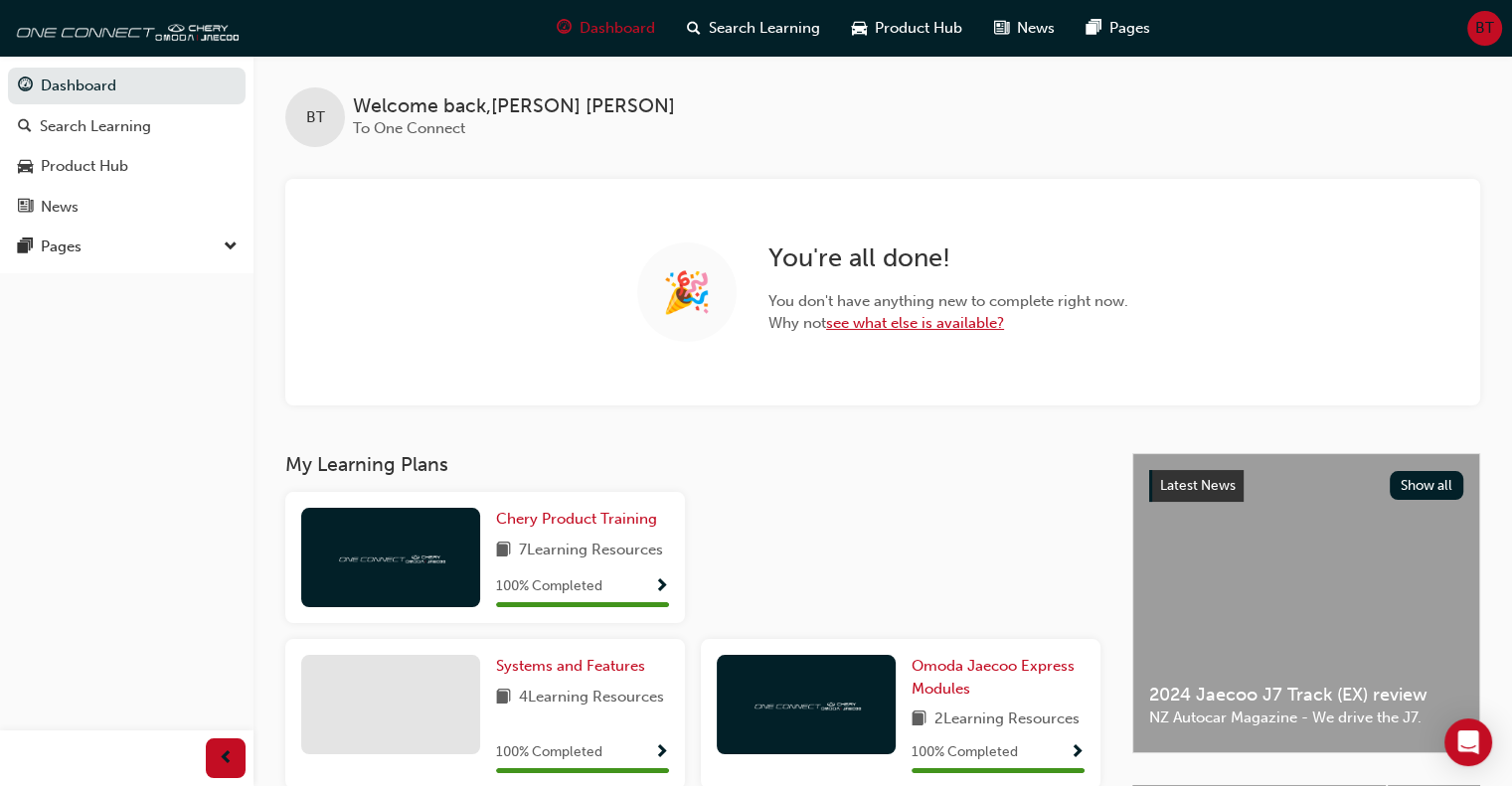 click on "see what else is available?" at bounding box center (915, 323) 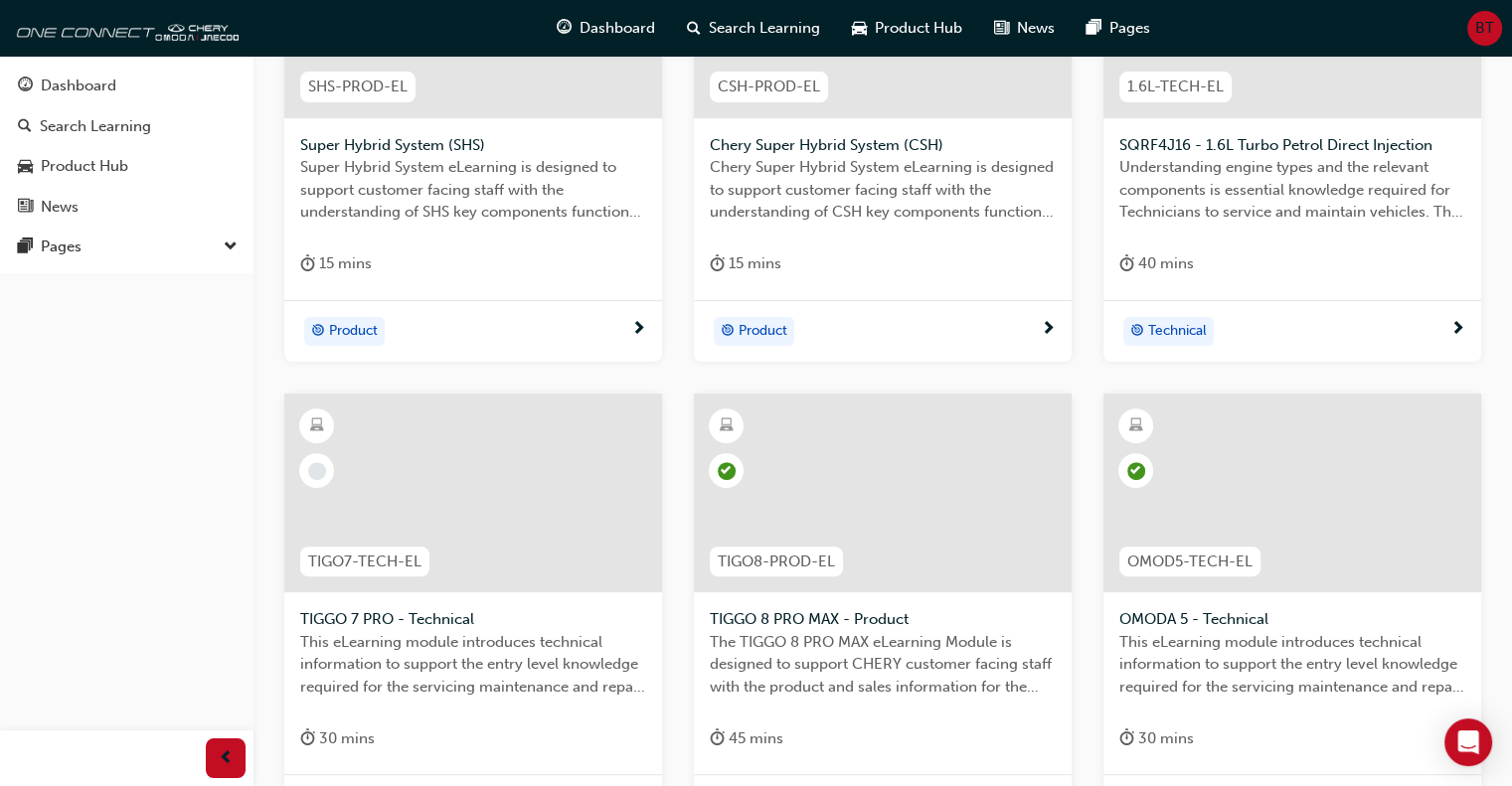 scroll, scrollTop: 835, scrollLeft: 0, axis: vertical 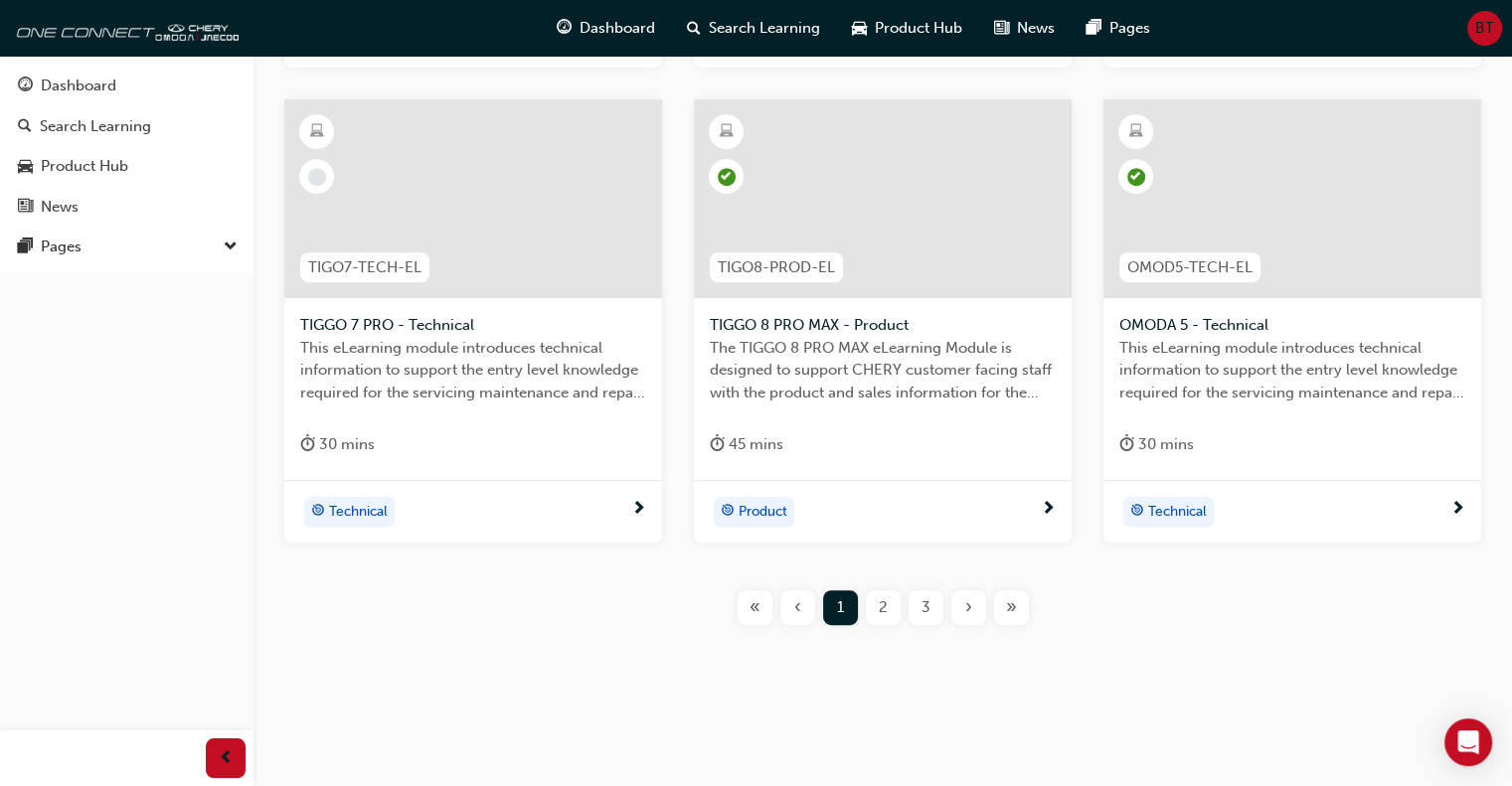click on "2" at bounding box center (883, 607) 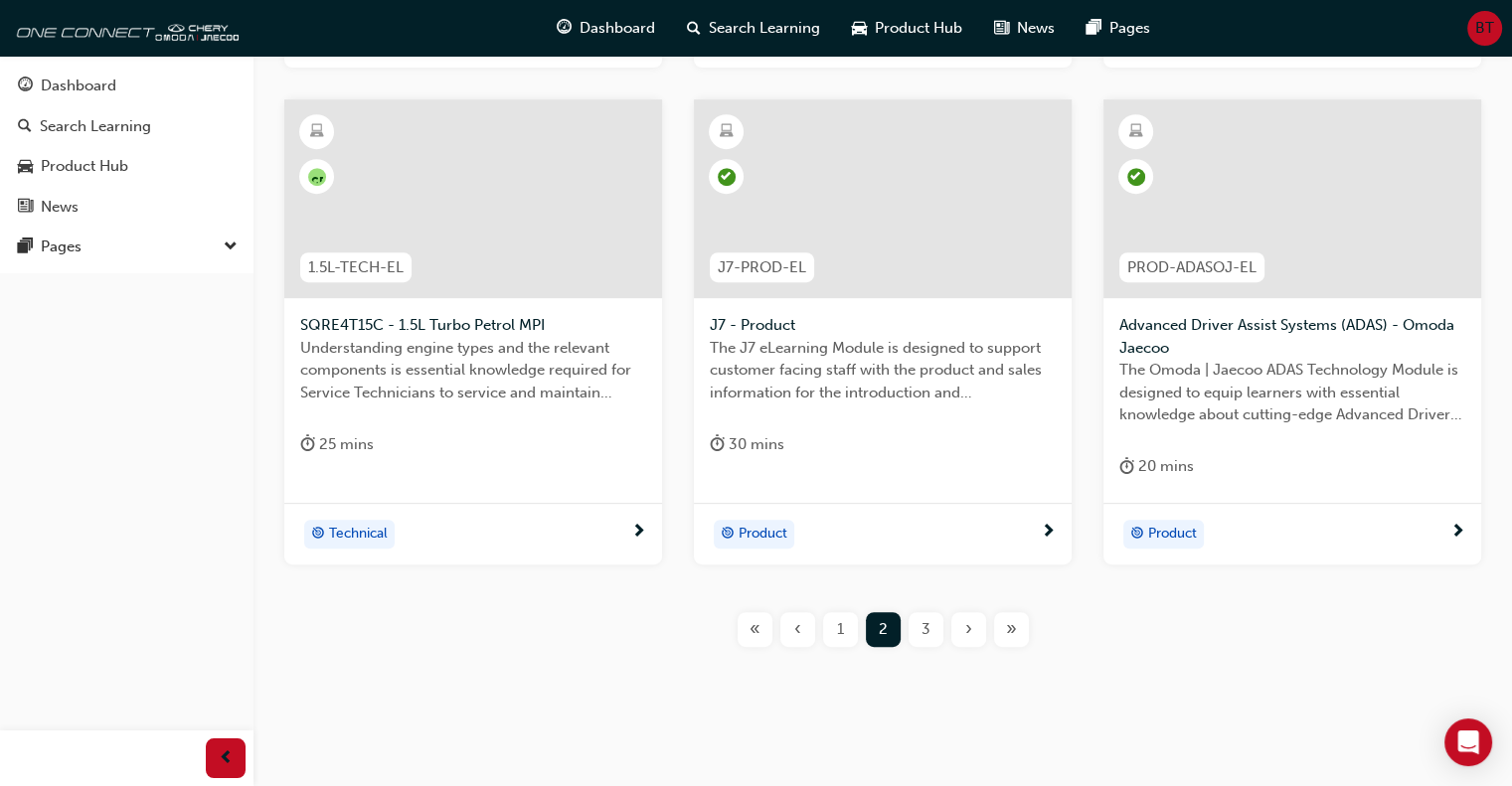 click on "3" at bounding box center [925, 629] 